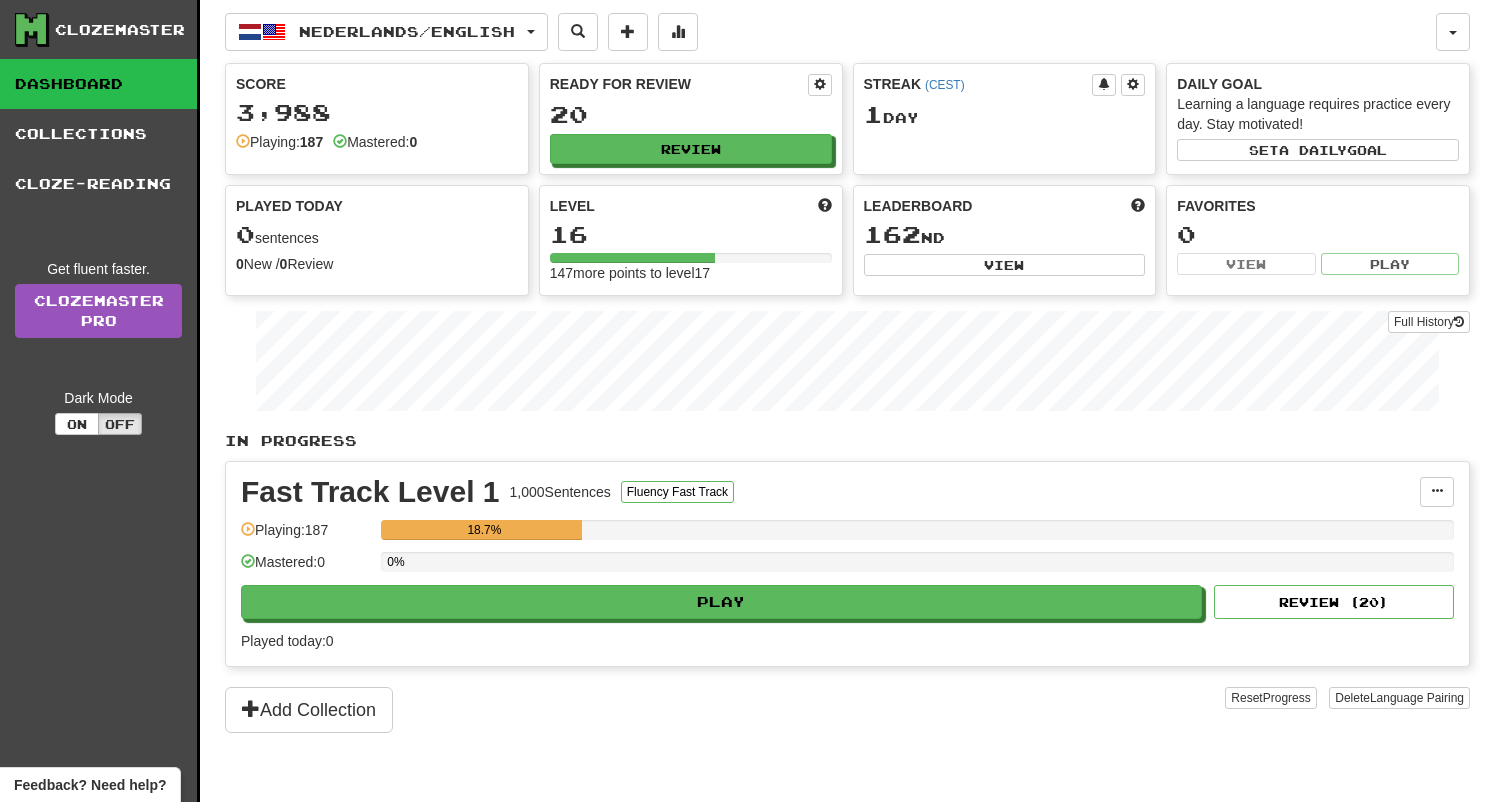 scroll, scrollTop: 0, scrollLeft: 0, axis: both 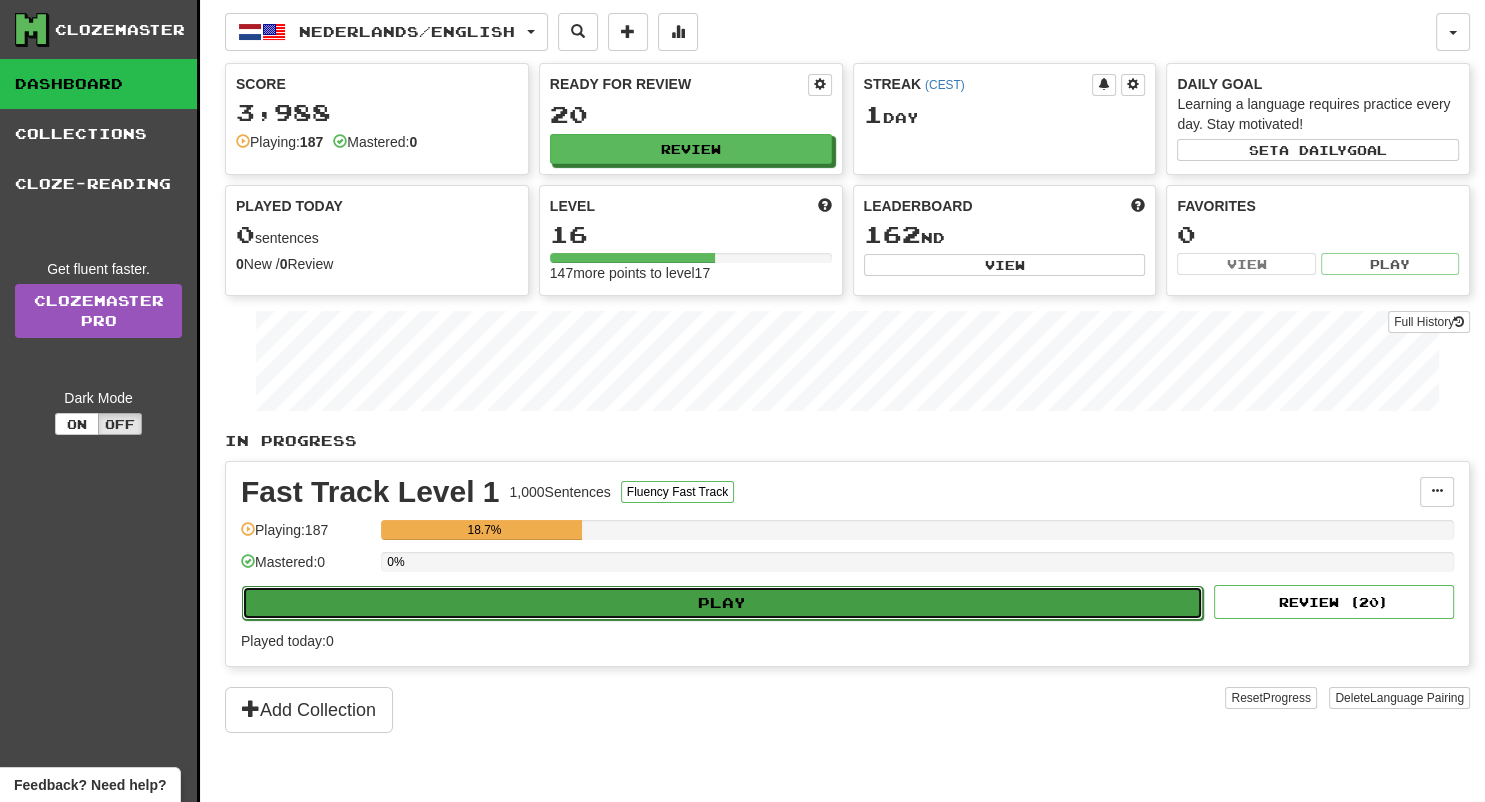 click on "Play" at bounding box center (722, 603) 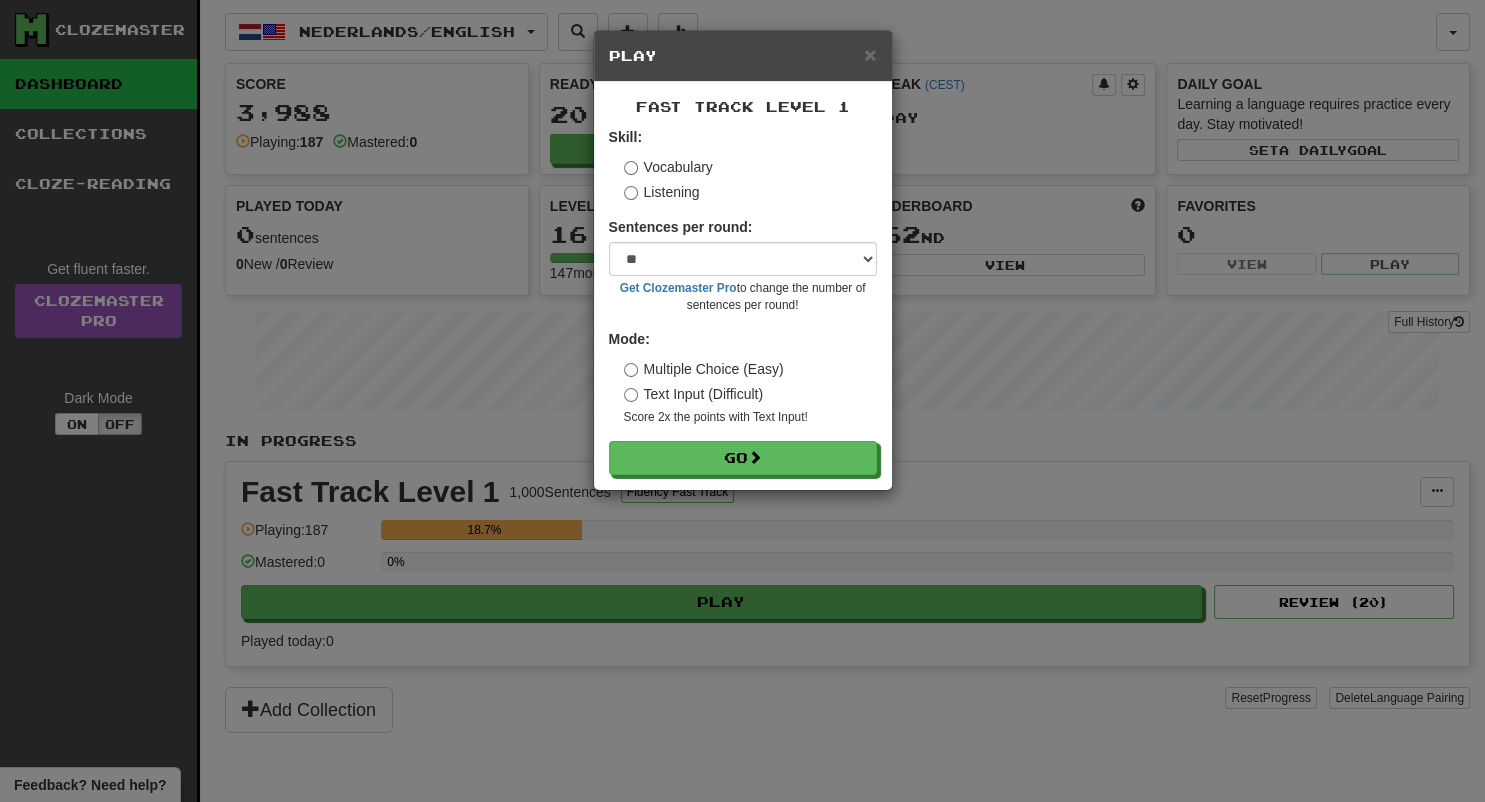 click on "Listening" at bounding box center (662, 192) 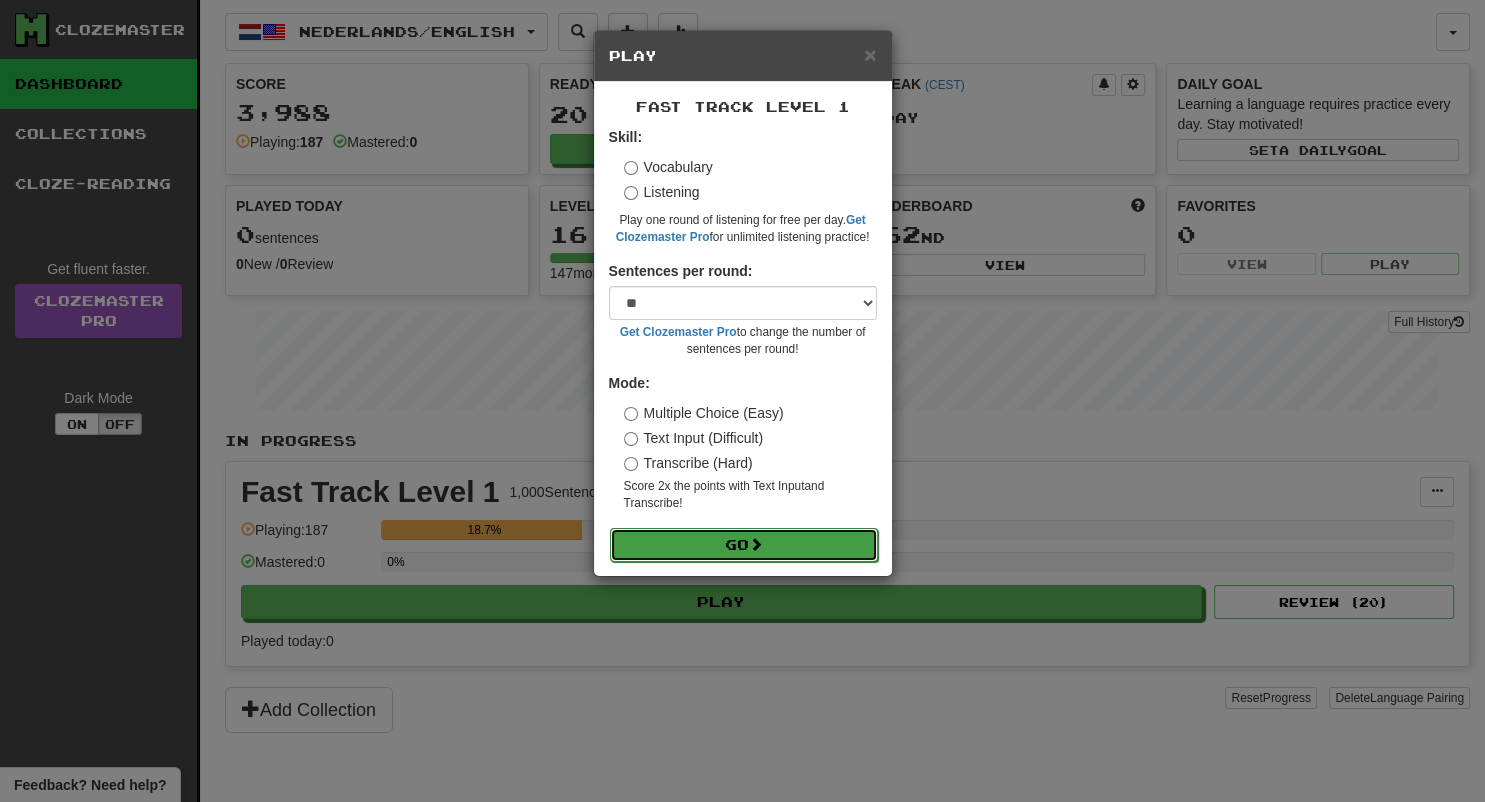 click on "Go" at bounding box center [744, 545] 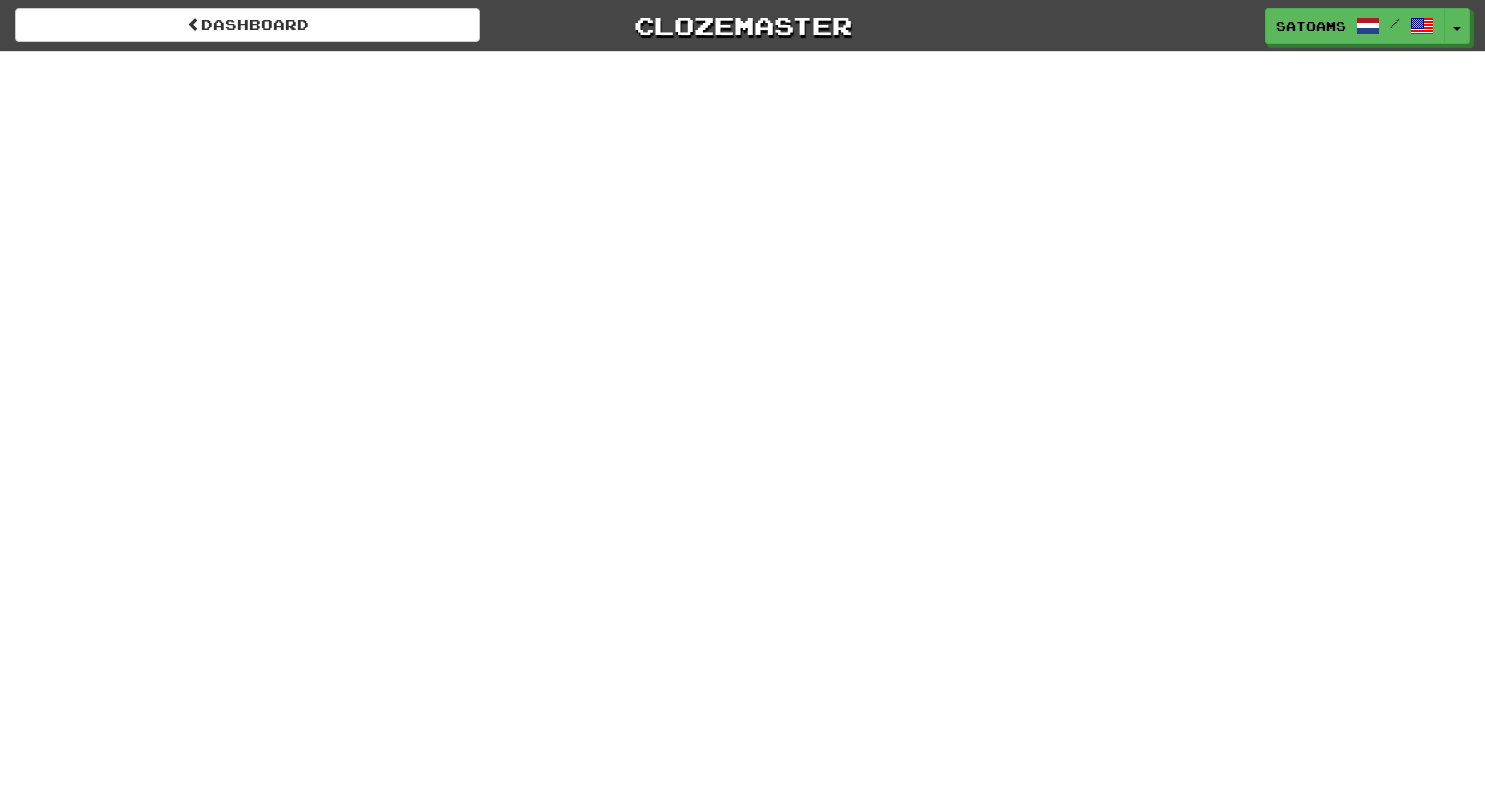 scroll, scrollTop: 0, scrollLeft: 0, axis: both 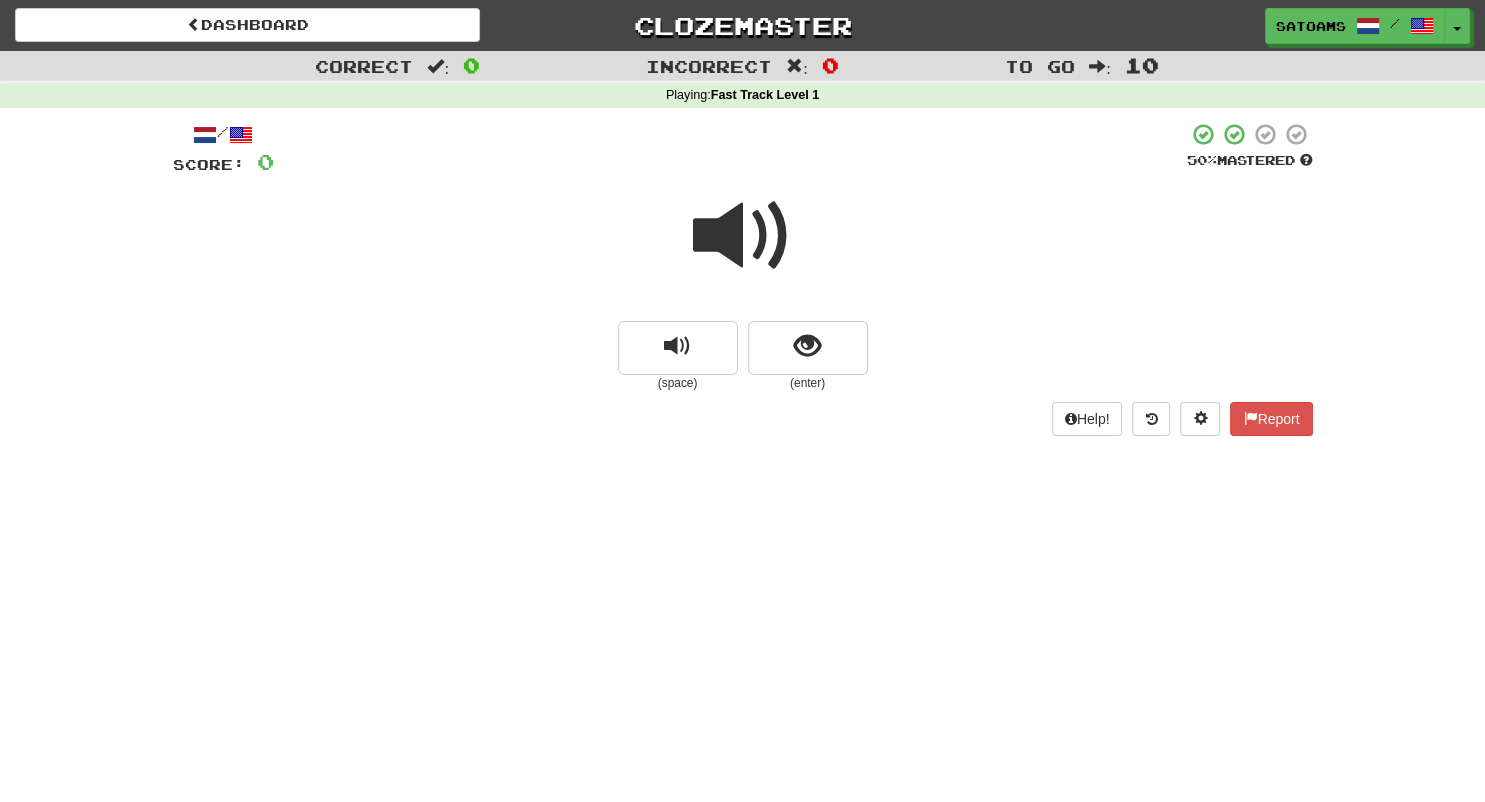 click at bounding box center (743, 236) 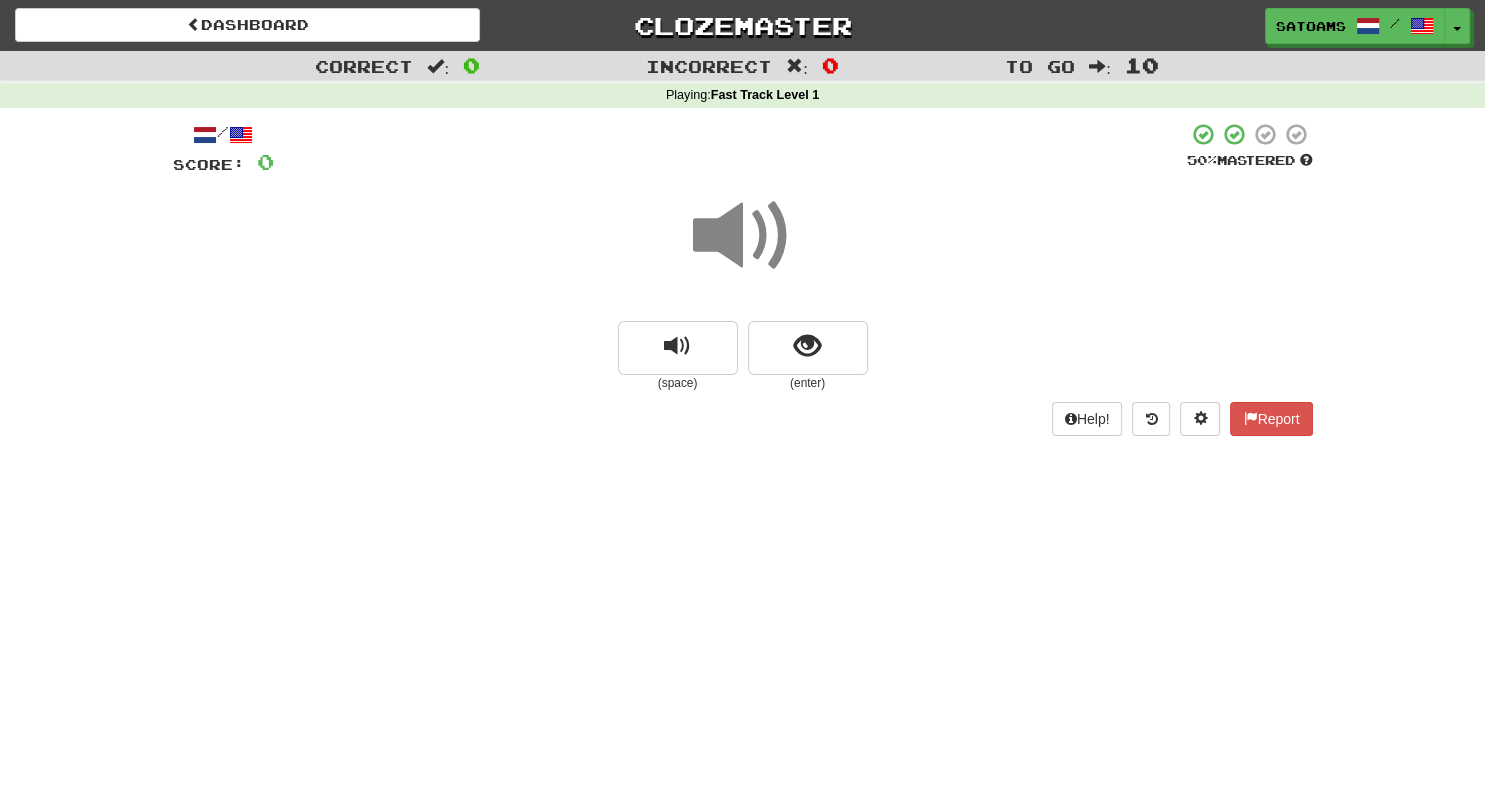 click at bounding box center (743, 236) 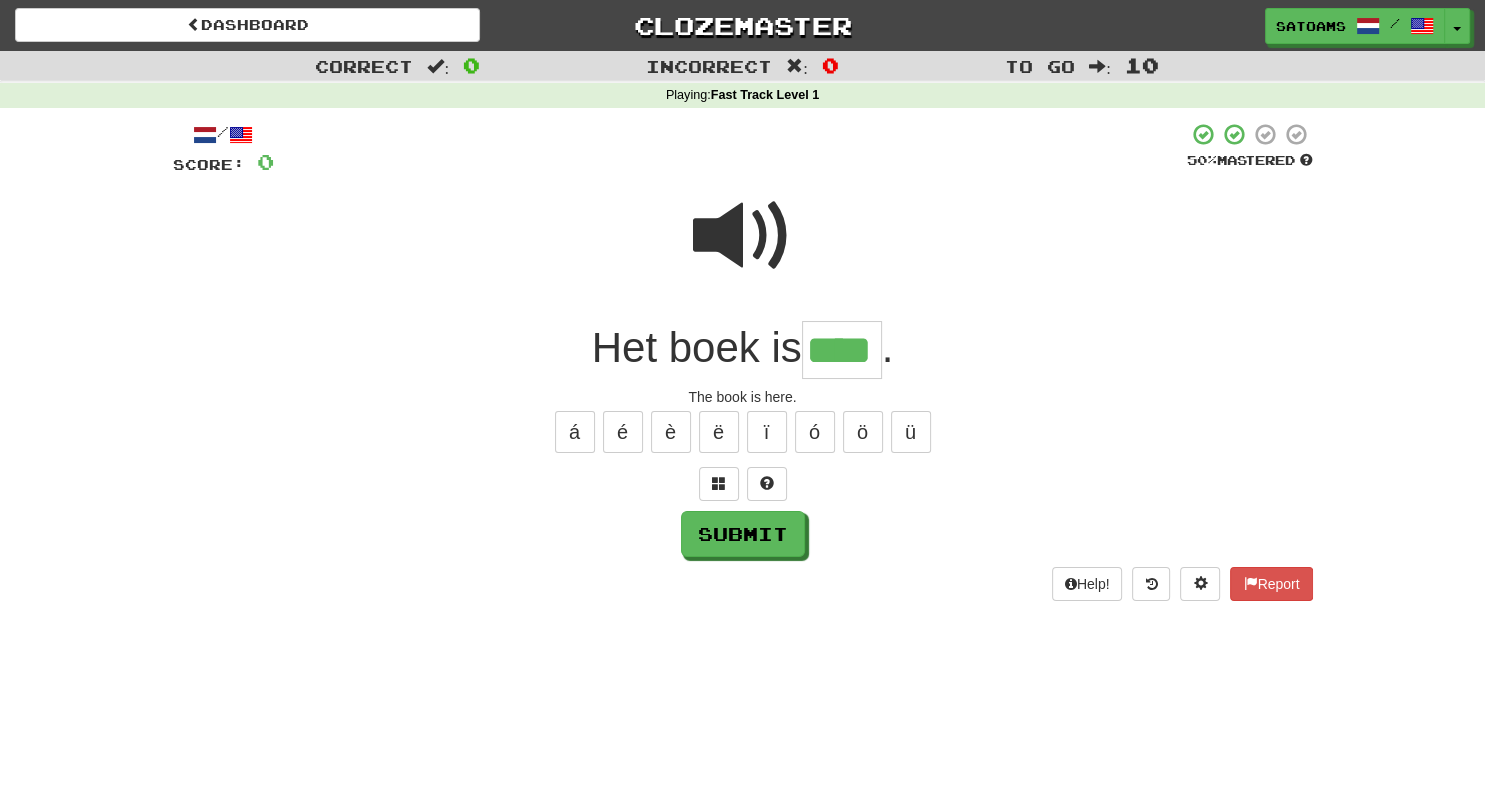 type on "****" 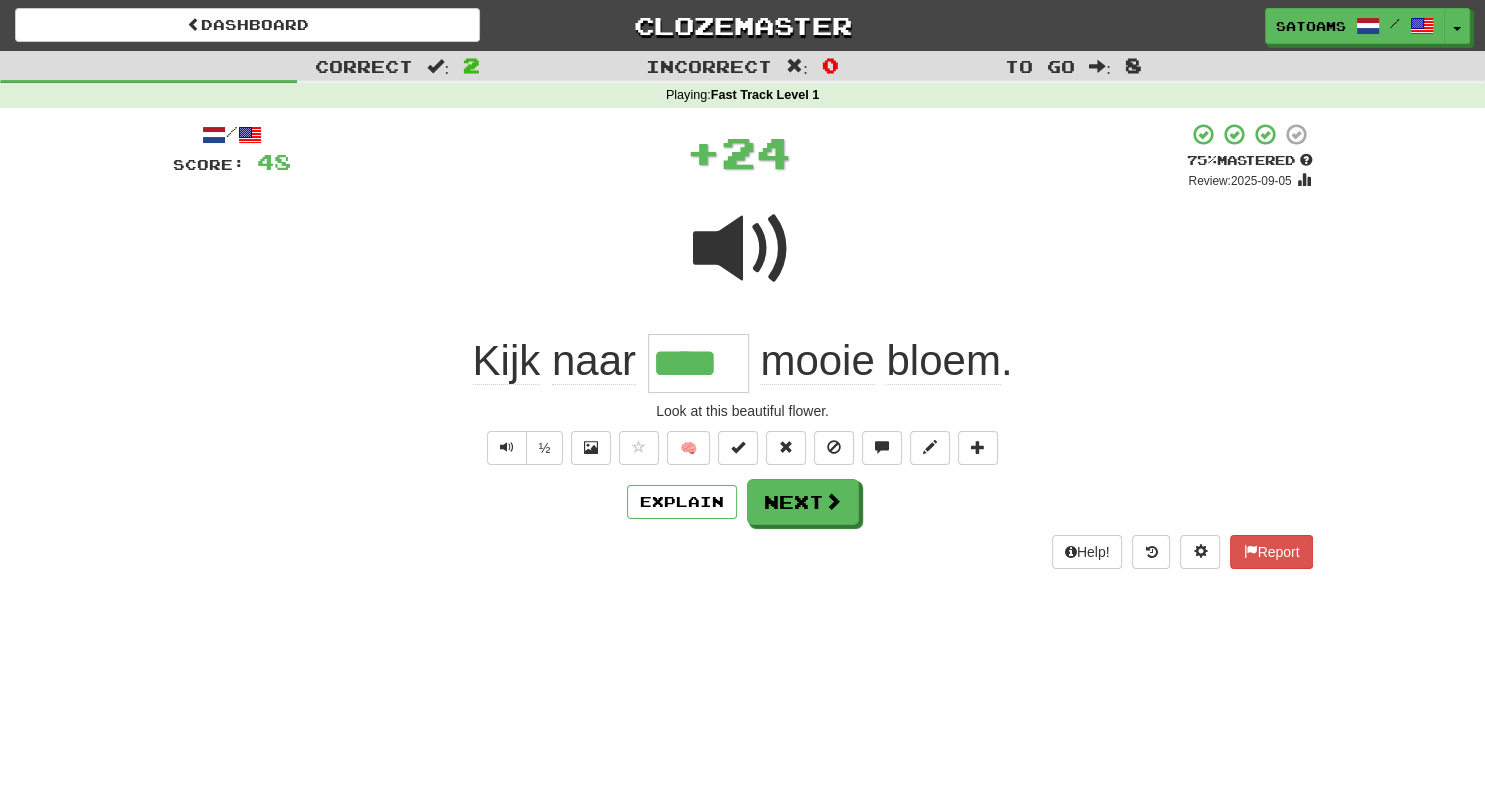 type on "****" 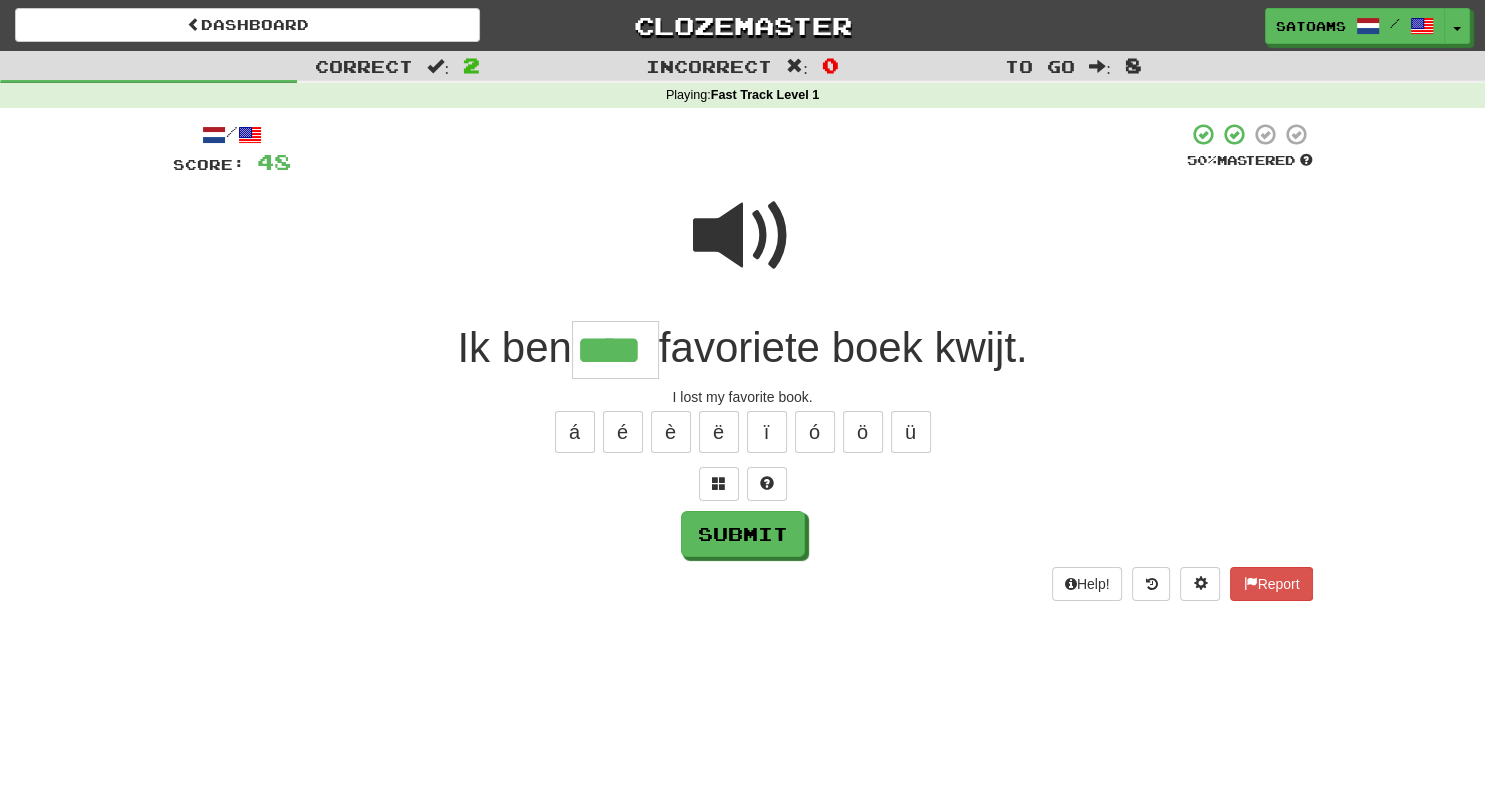type on "****" 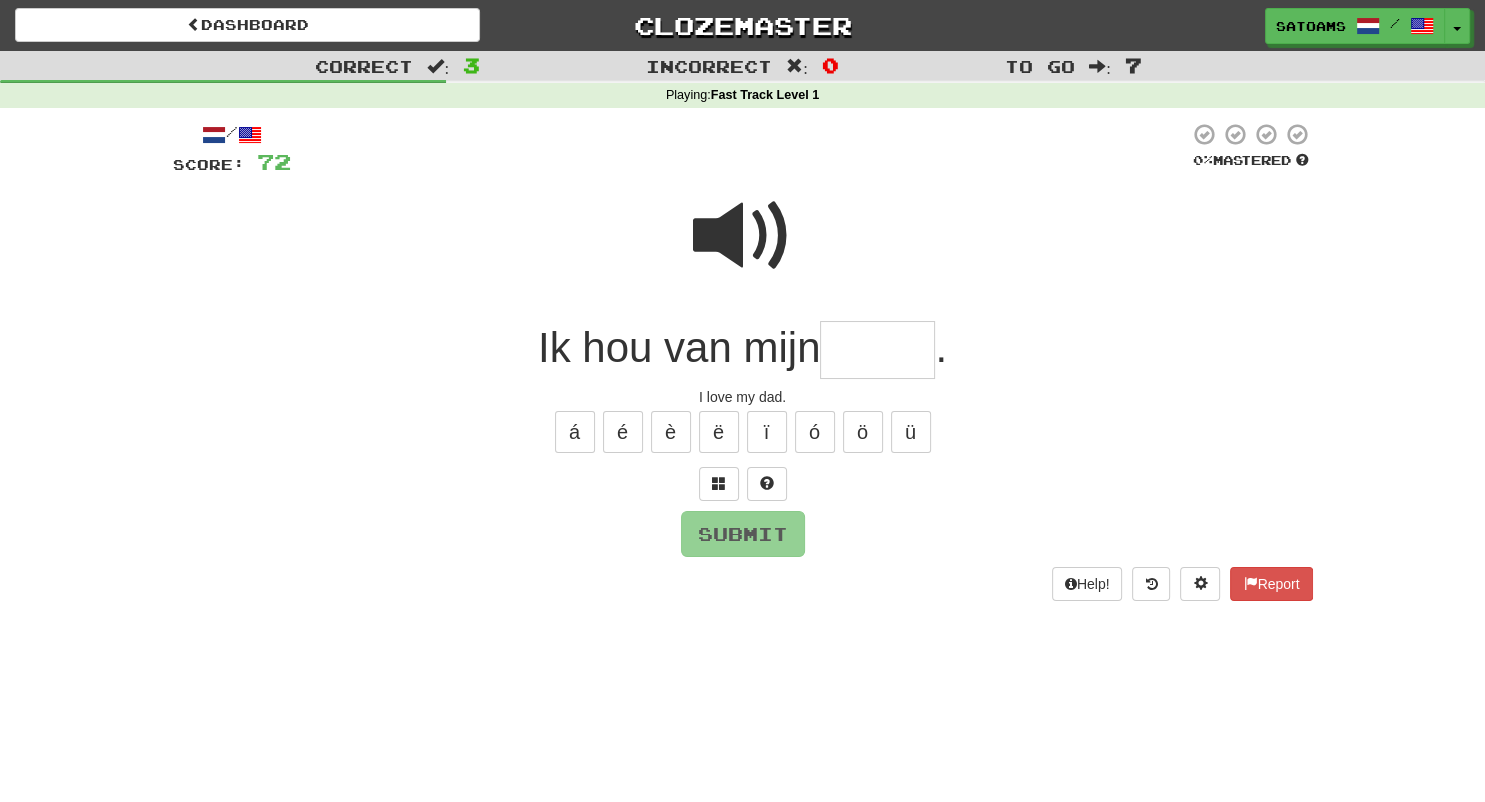 click at bounding box center [743, 236] 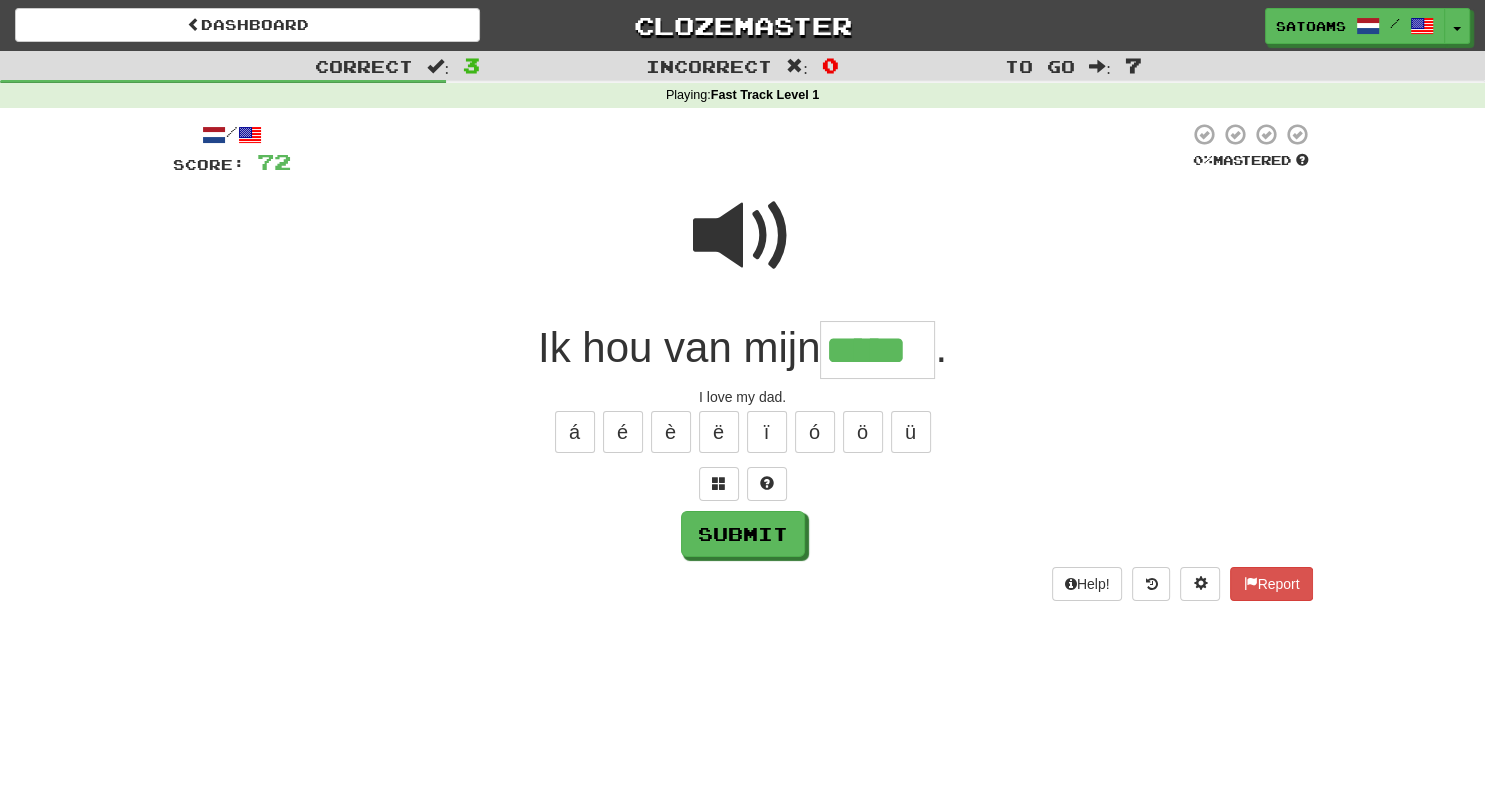 type on "*****" 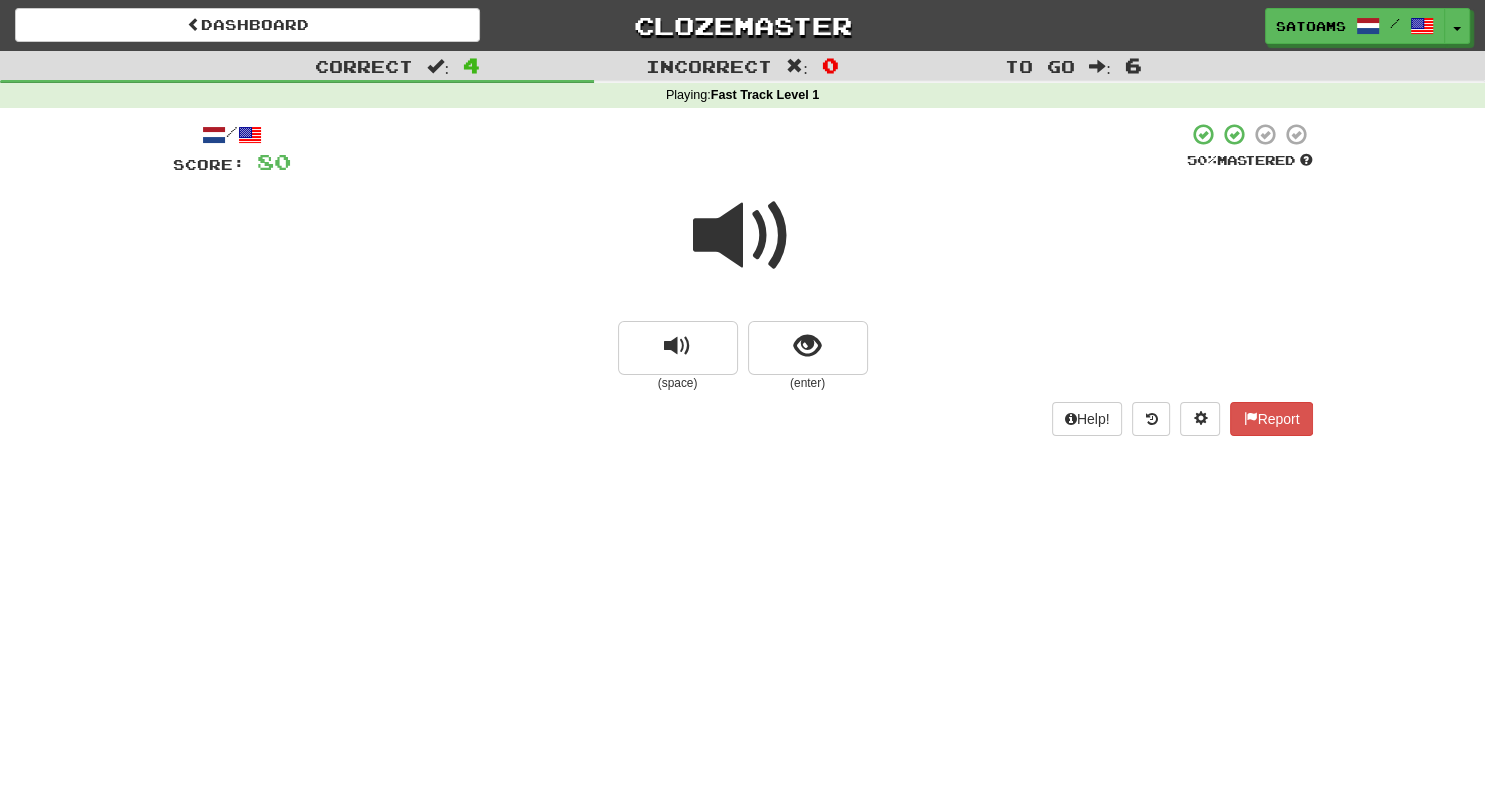 click on "/  Score:   80 50 %  Mastered (space) (enter)  Help!  Report" at bounding box center [743, 285] 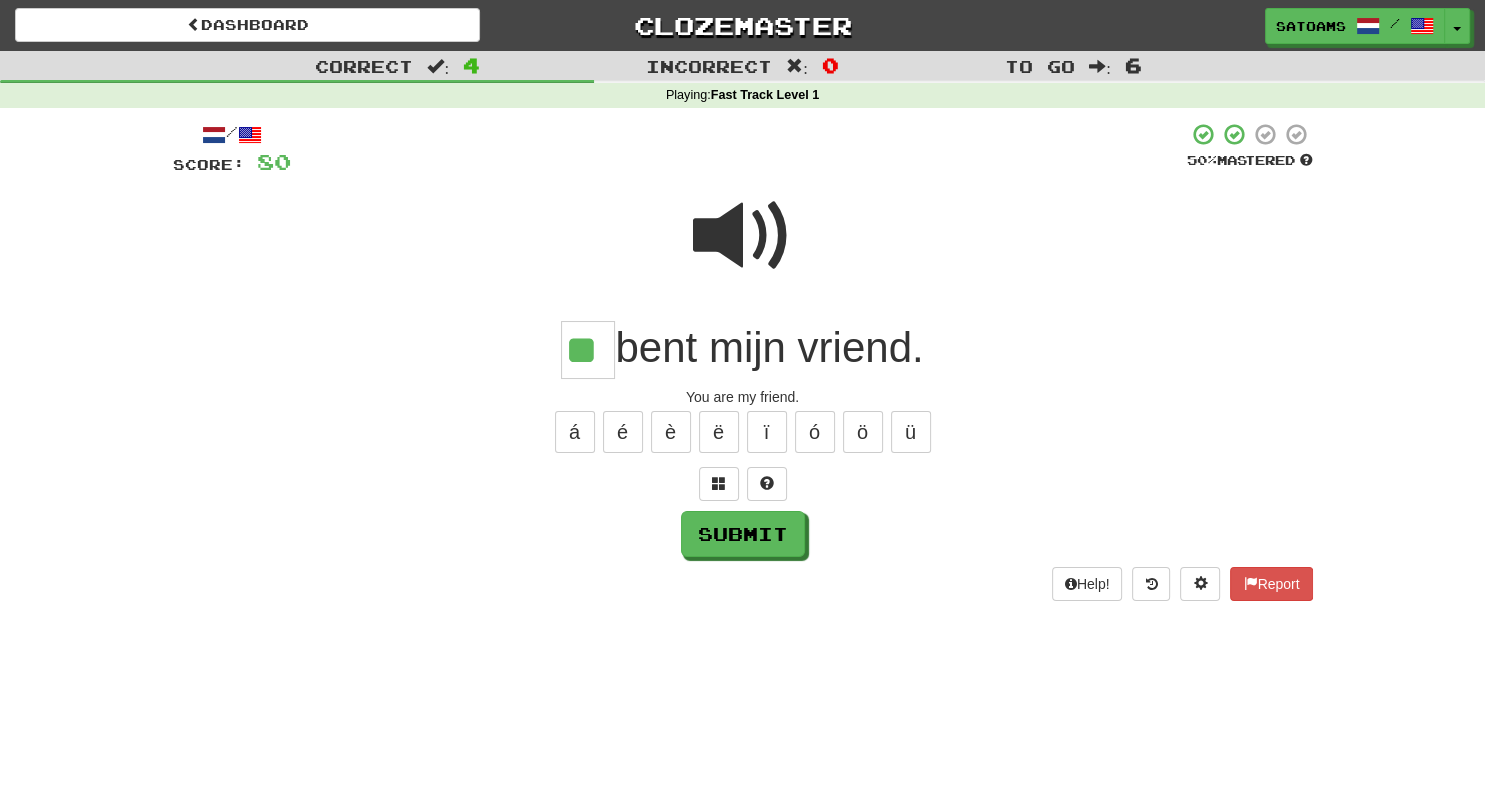 type on "**" 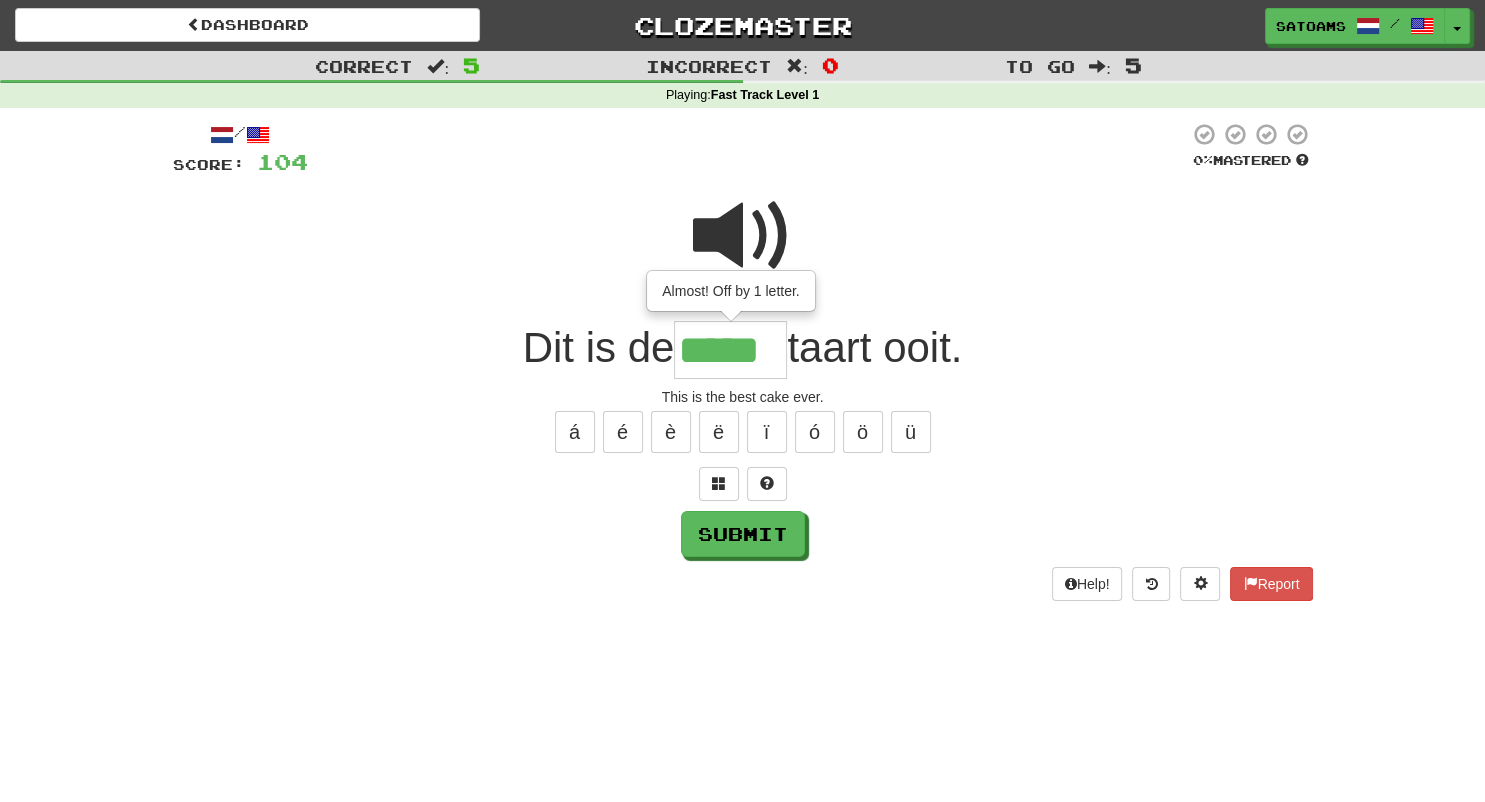 type on "*****" 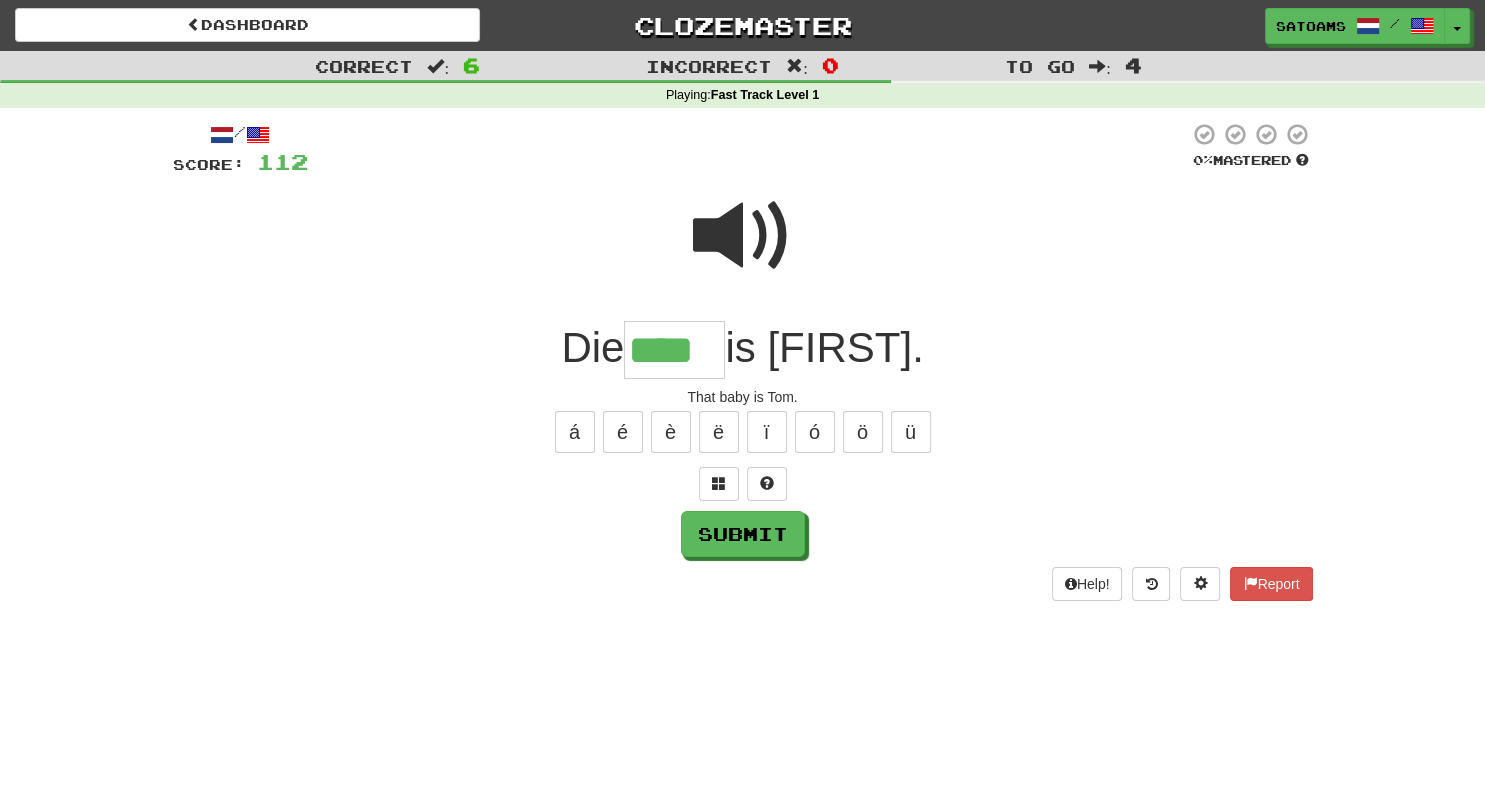 type on "****" 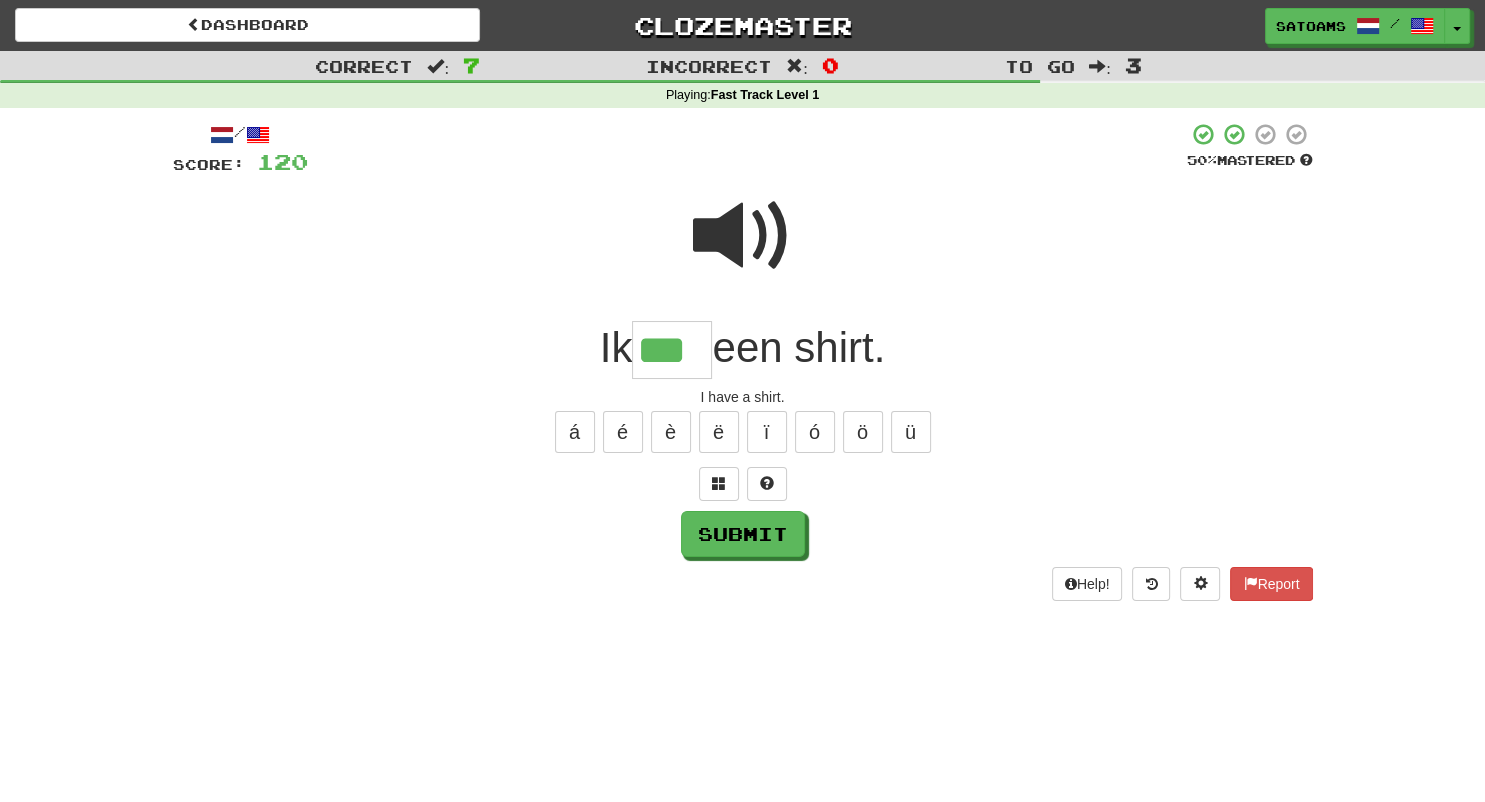 type on "***" 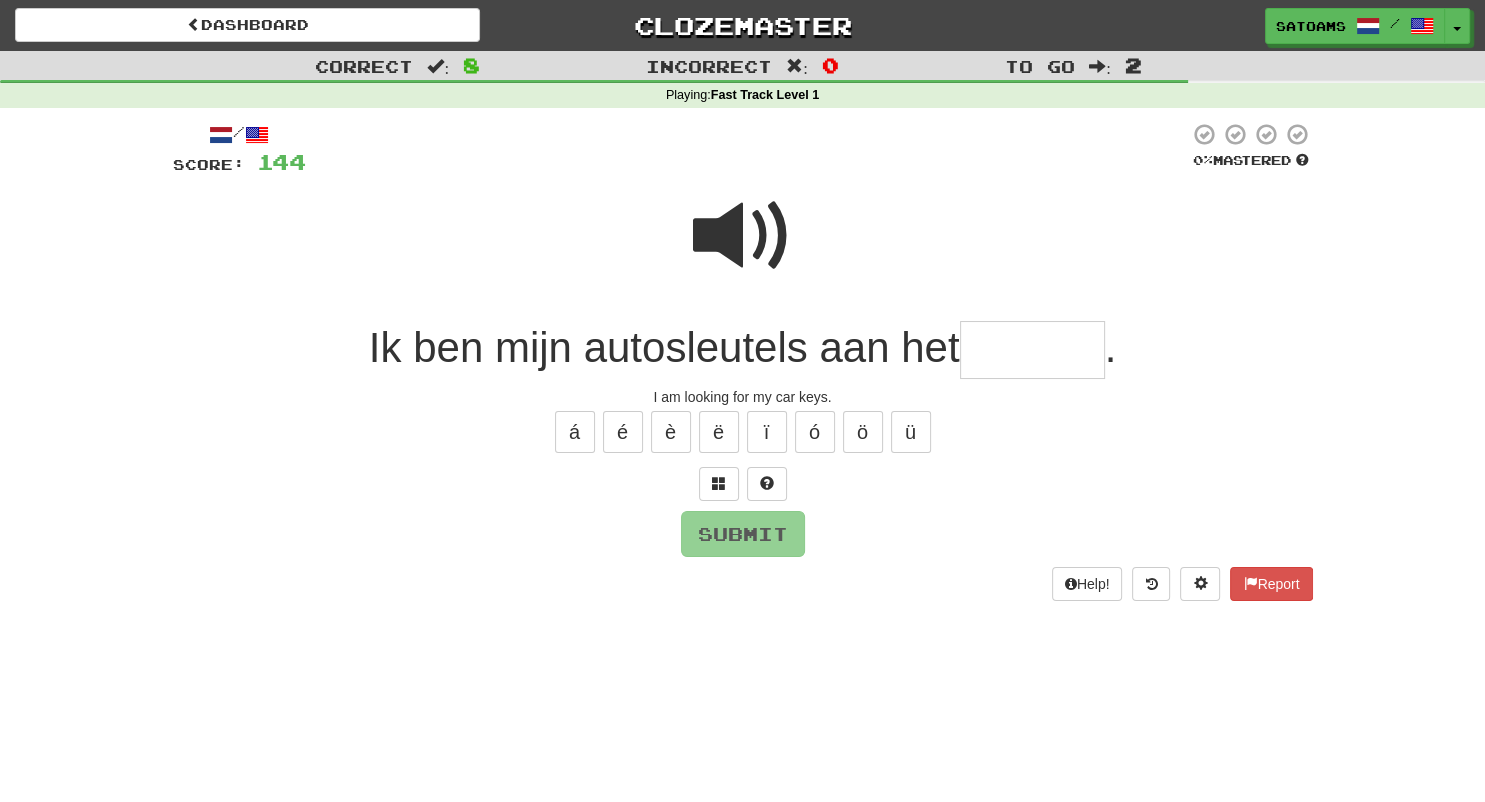 click at bounding box center (743, 236) 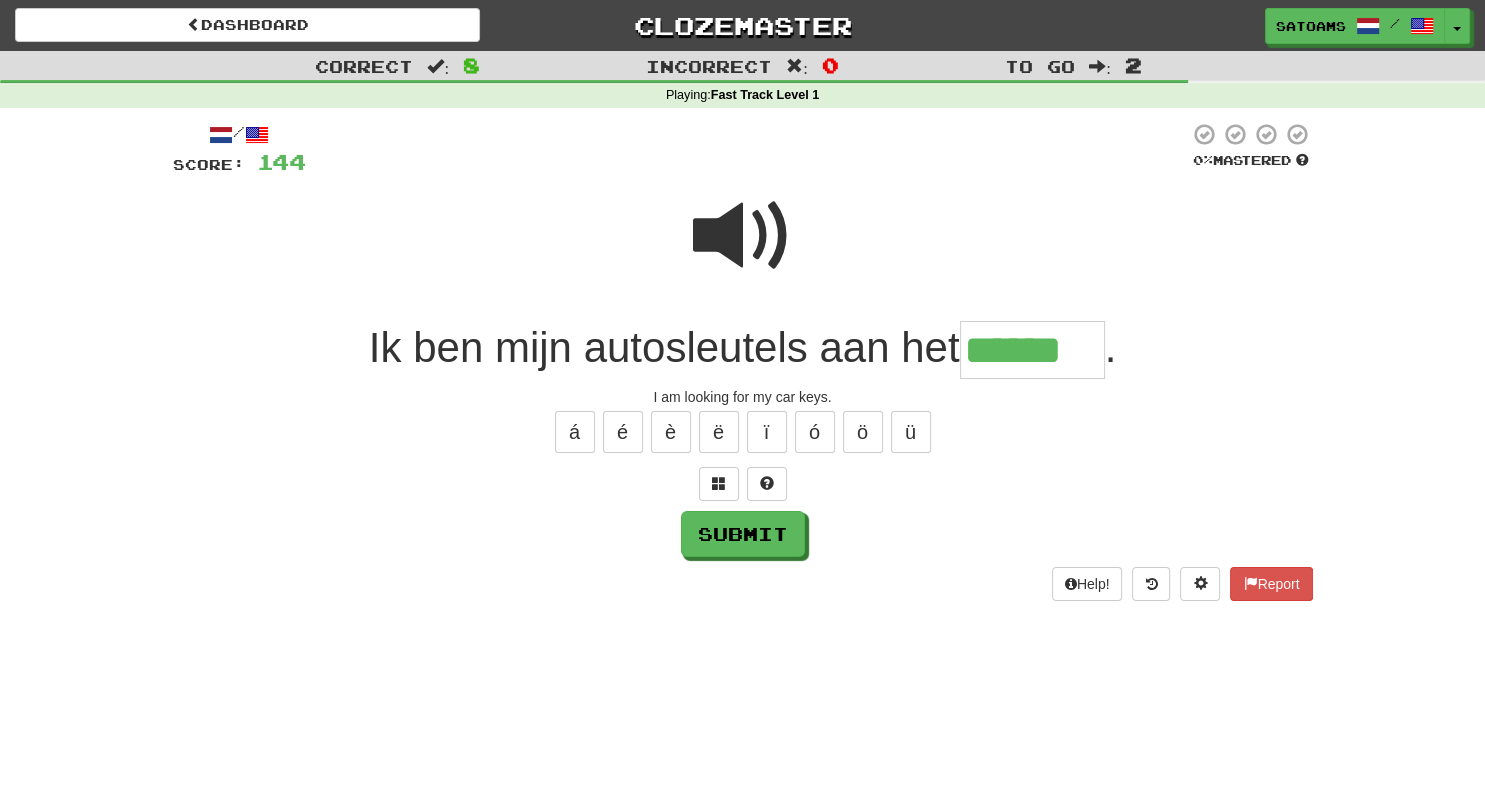 type on "******" 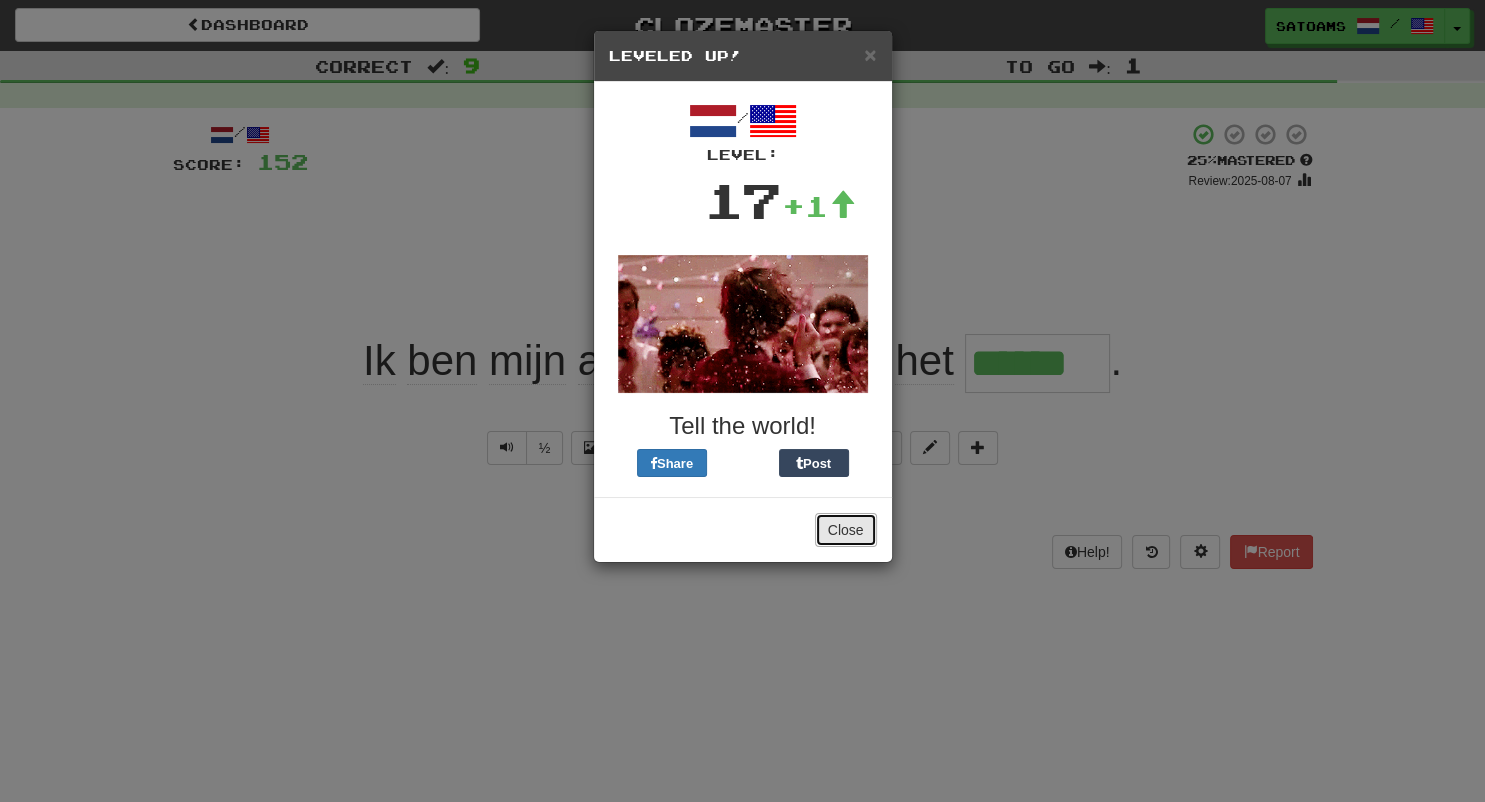 click on "Close" at bounding box center [846, 530] 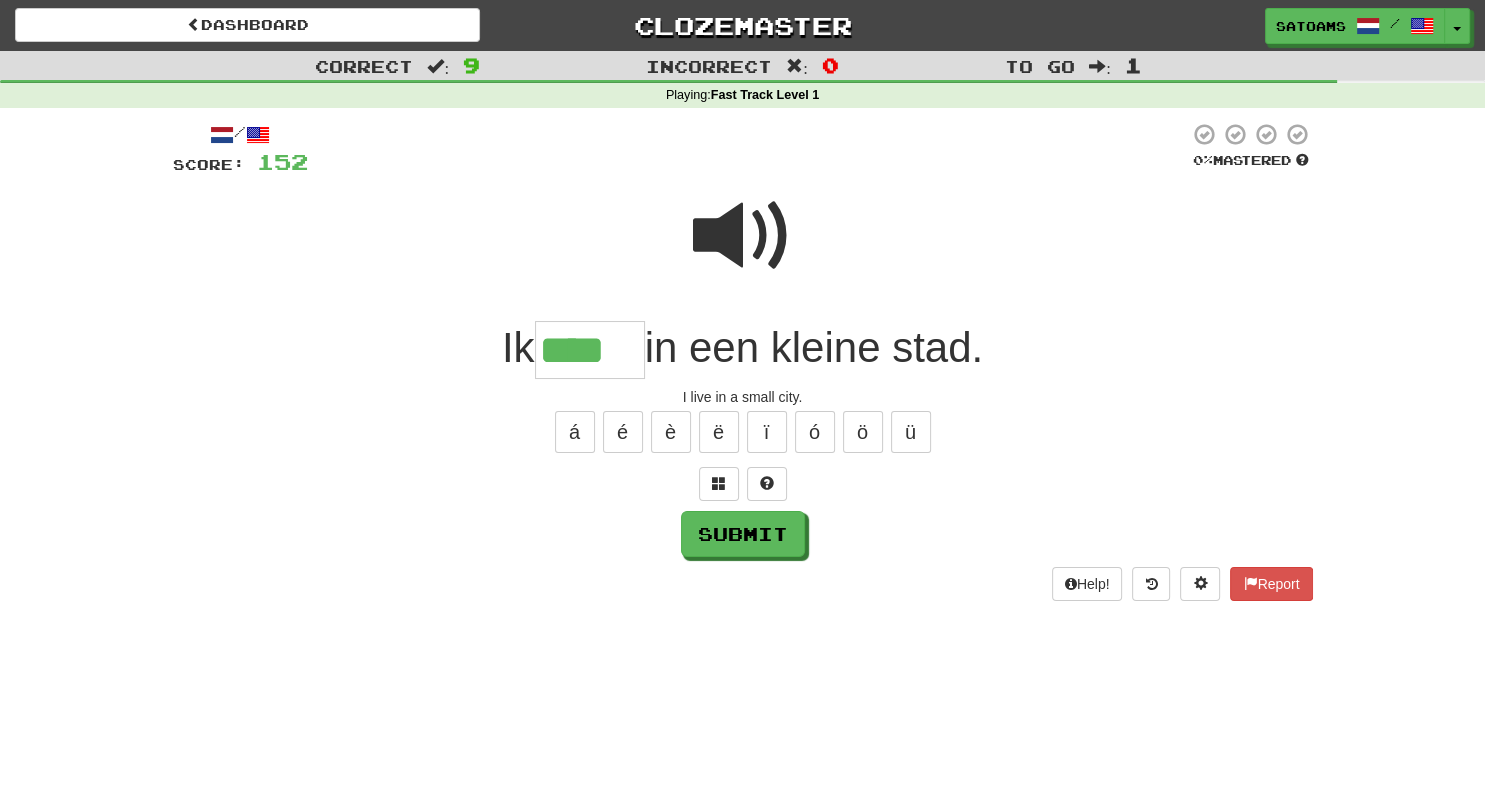 type on "****" 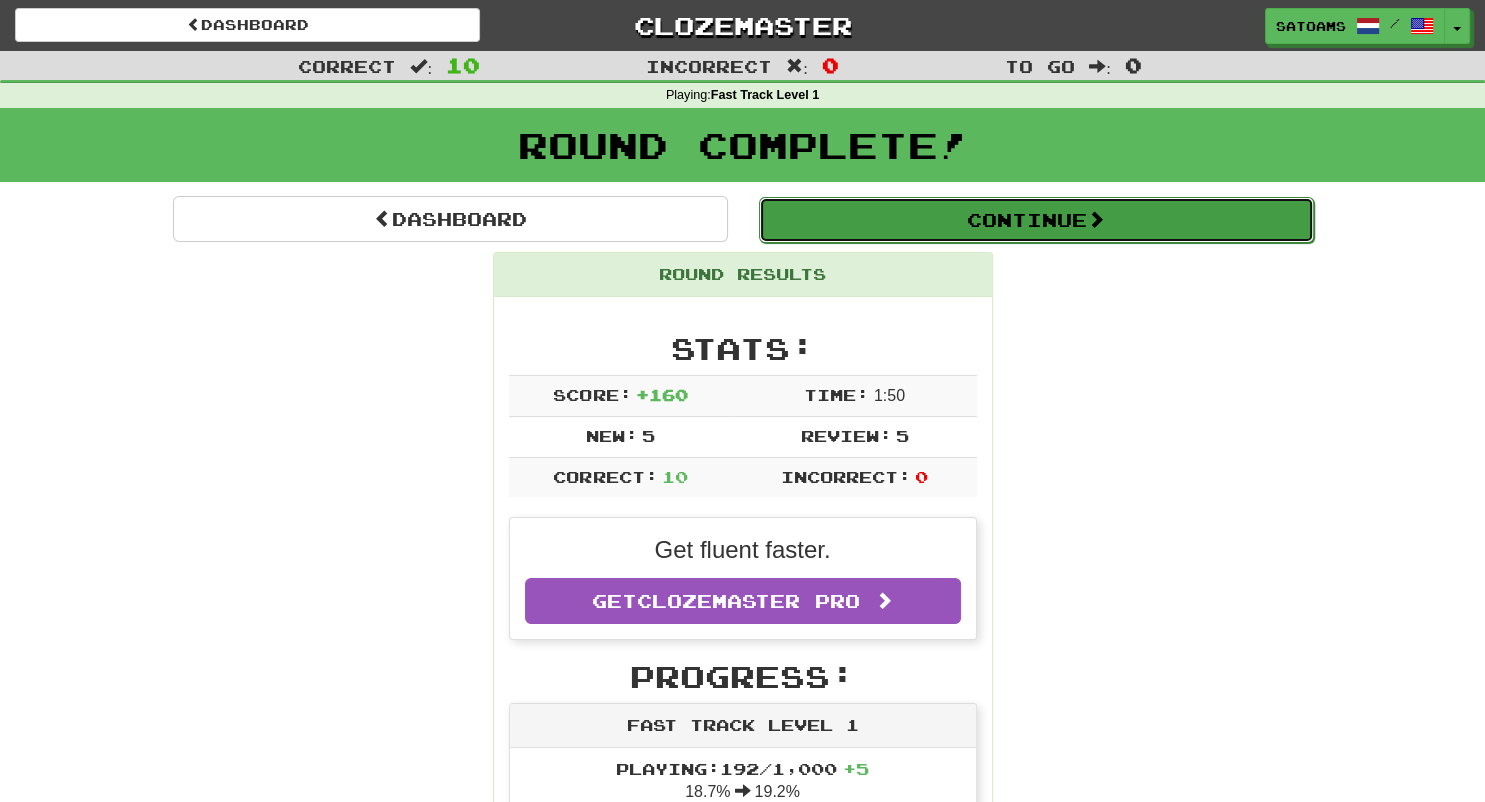 click at bounding box center (1096, 219) 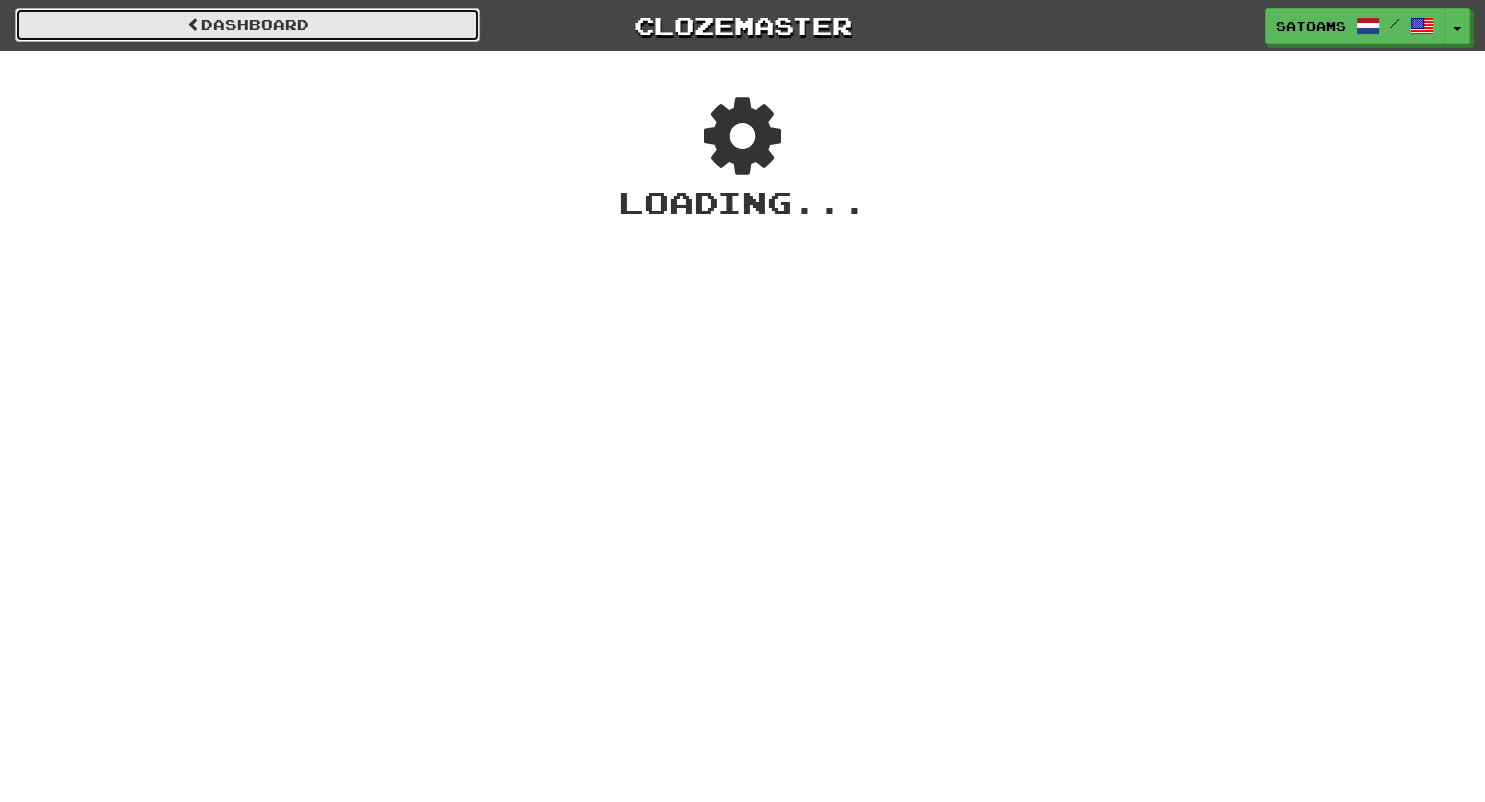 click on "Dashboard" at bounding box center [247, 25] 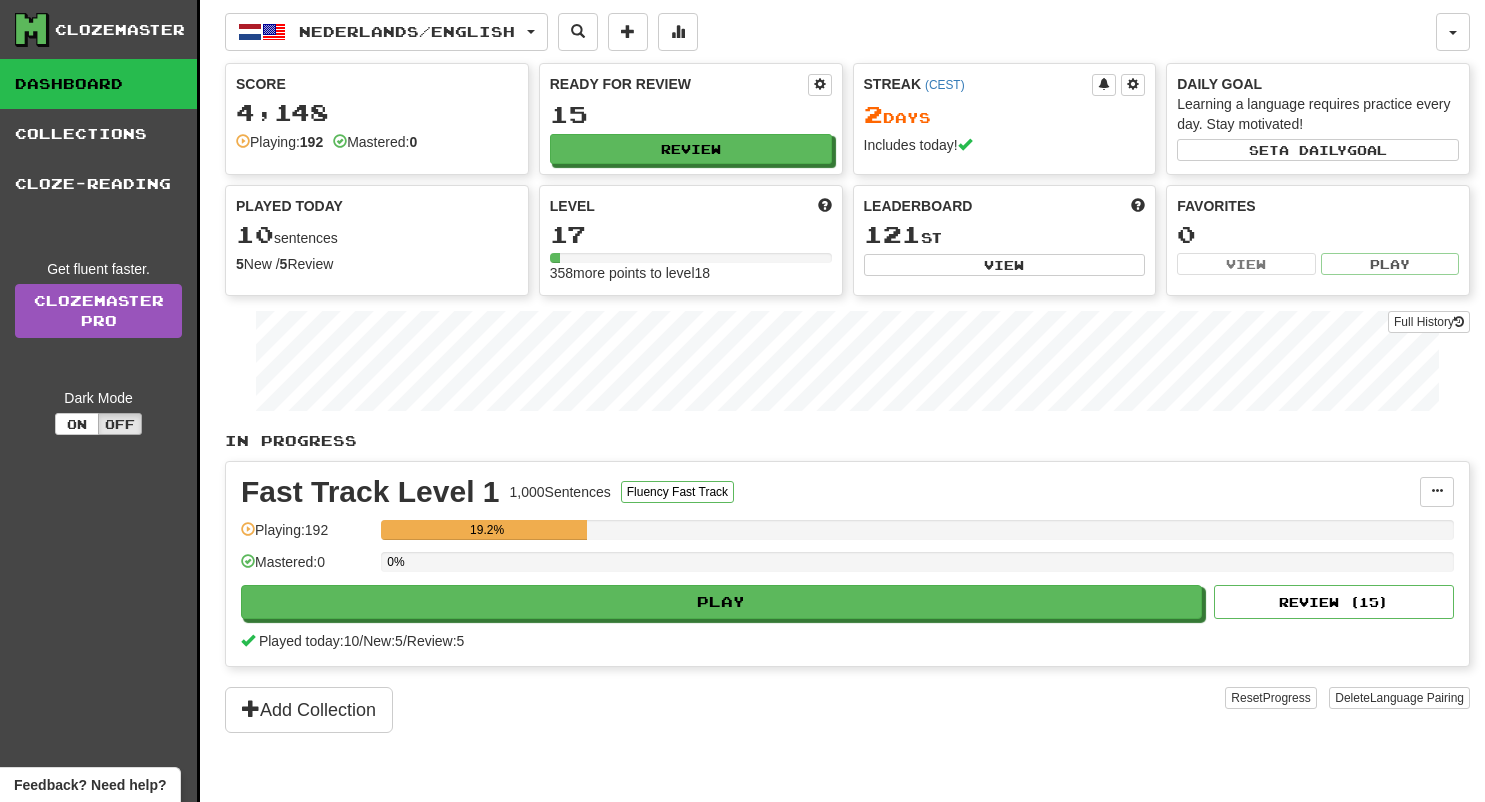 scroll, scrollTop: 0, scrollLeft: 0, axis: both 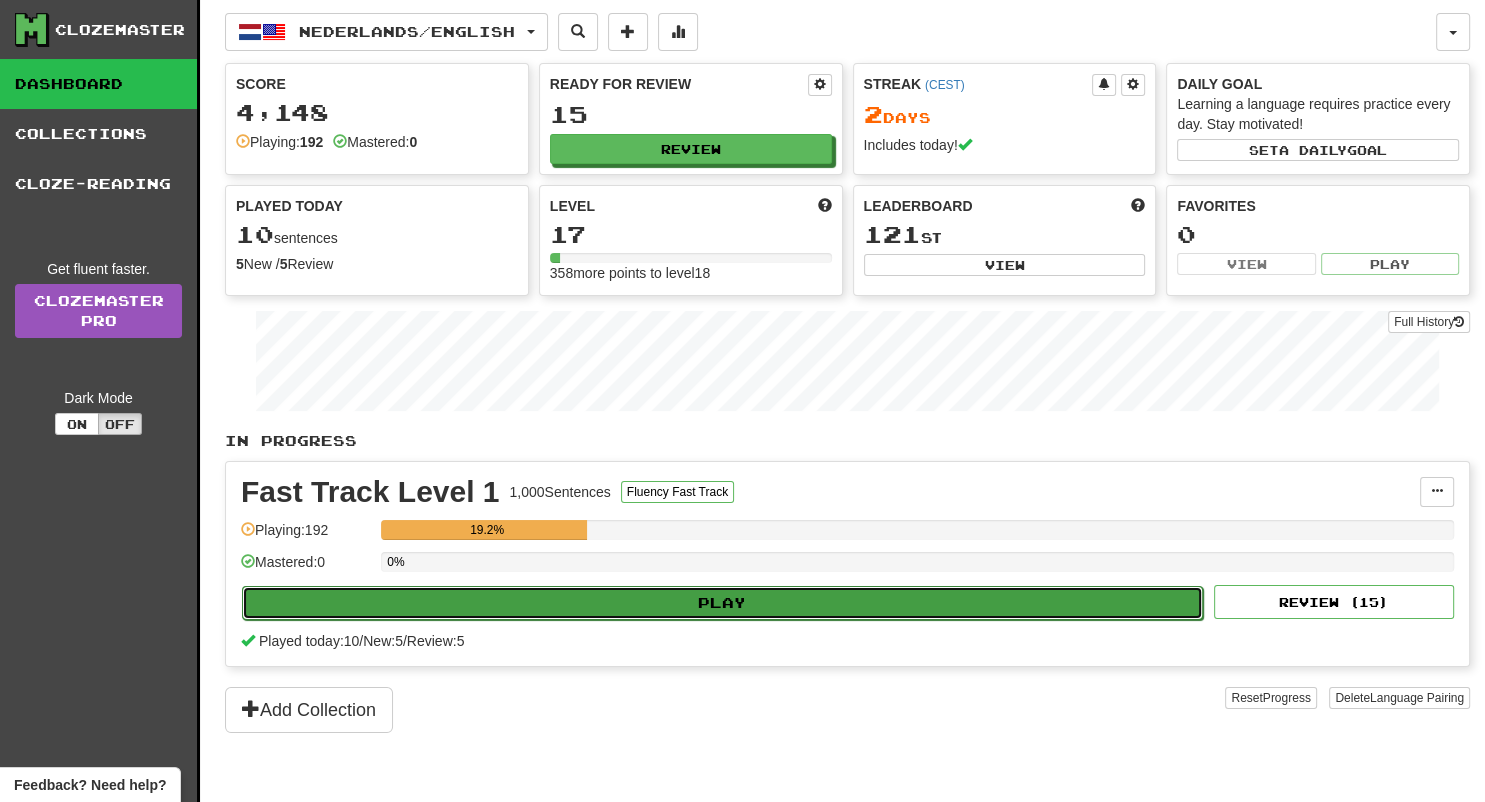 click on "Play" at bounding box center (722, 603) 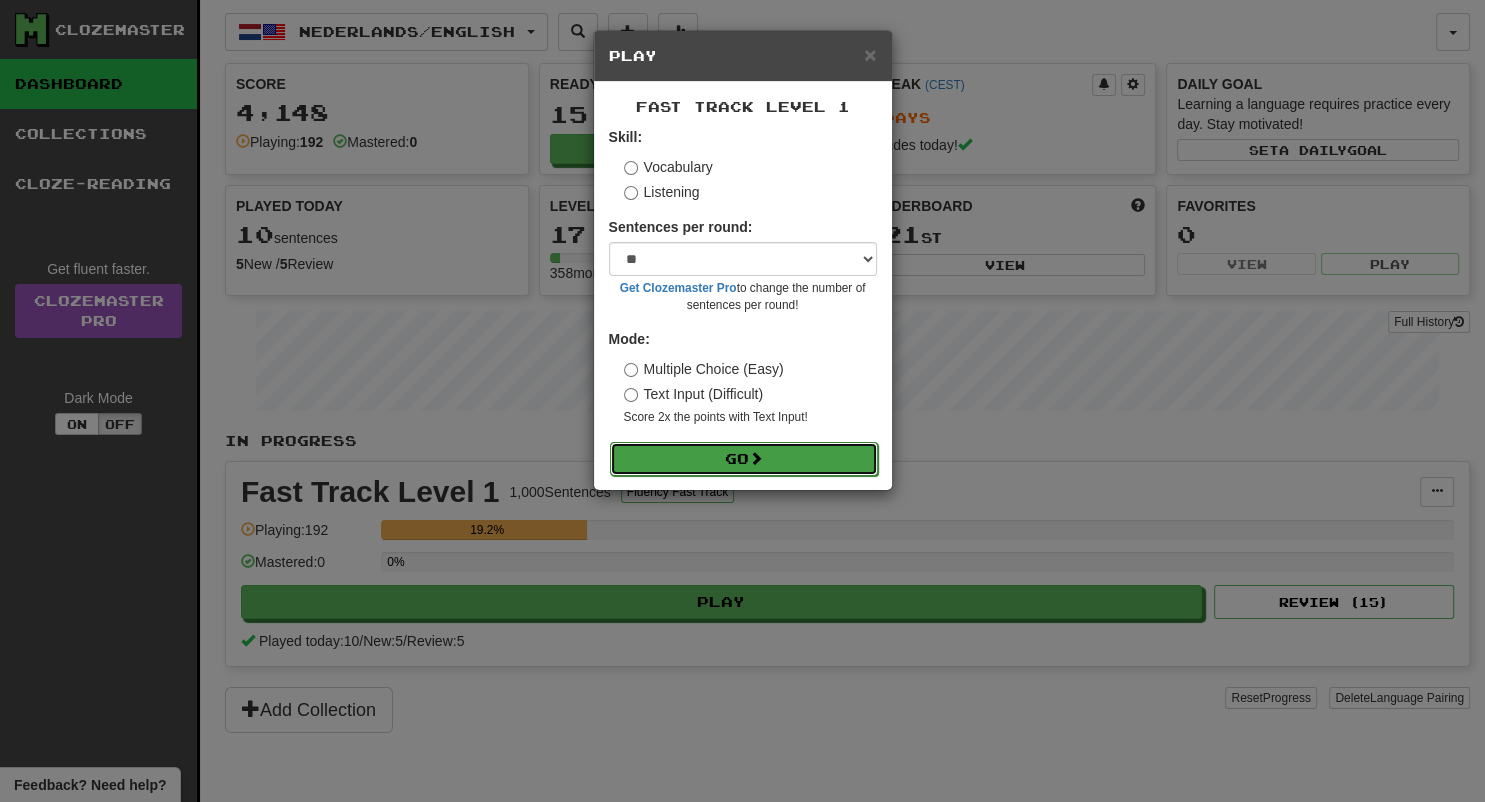 click at bounding box center (756, 458) 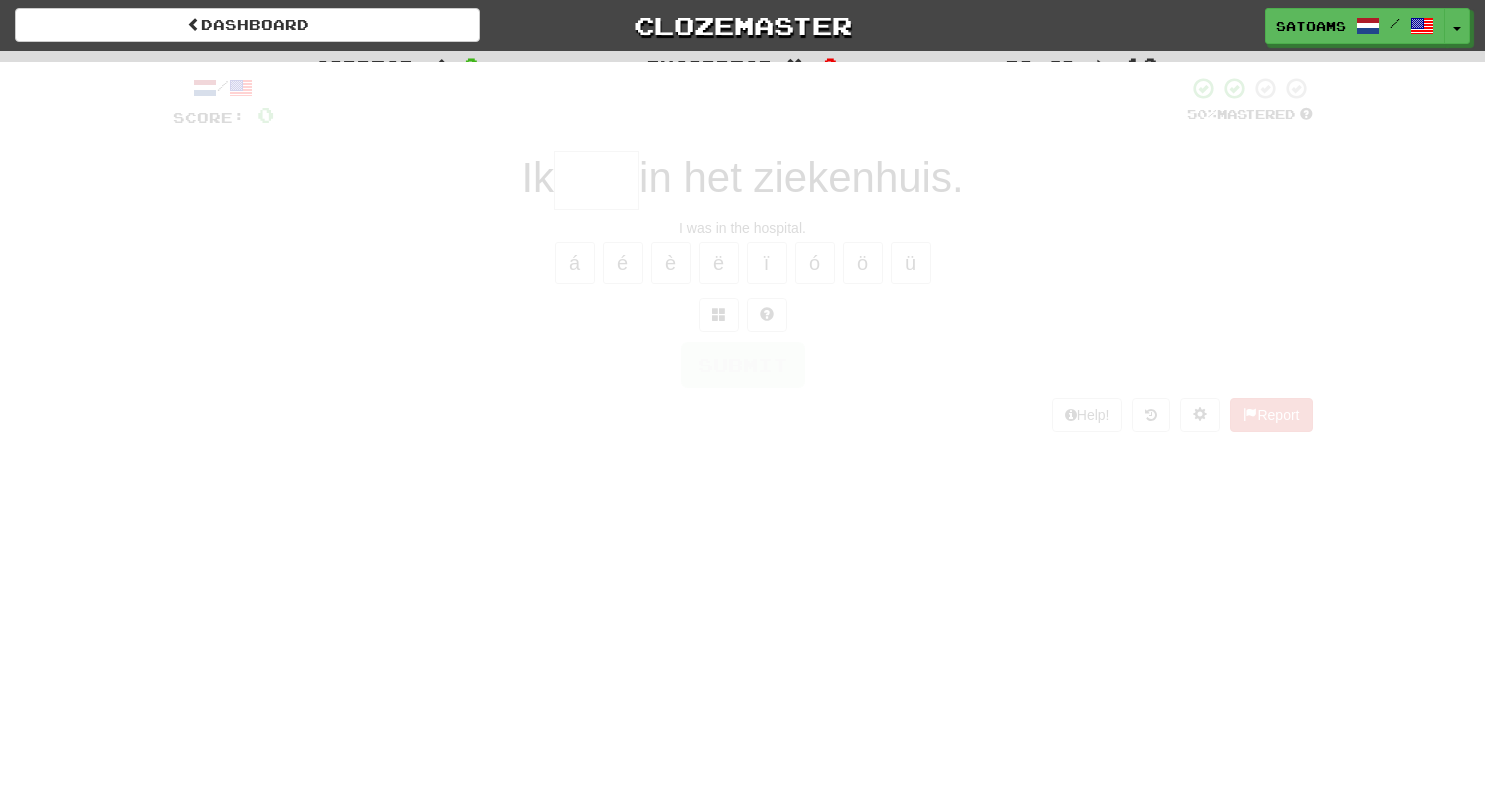 scroll, scrollTop: 0, scrollLeft: 0, axis: both 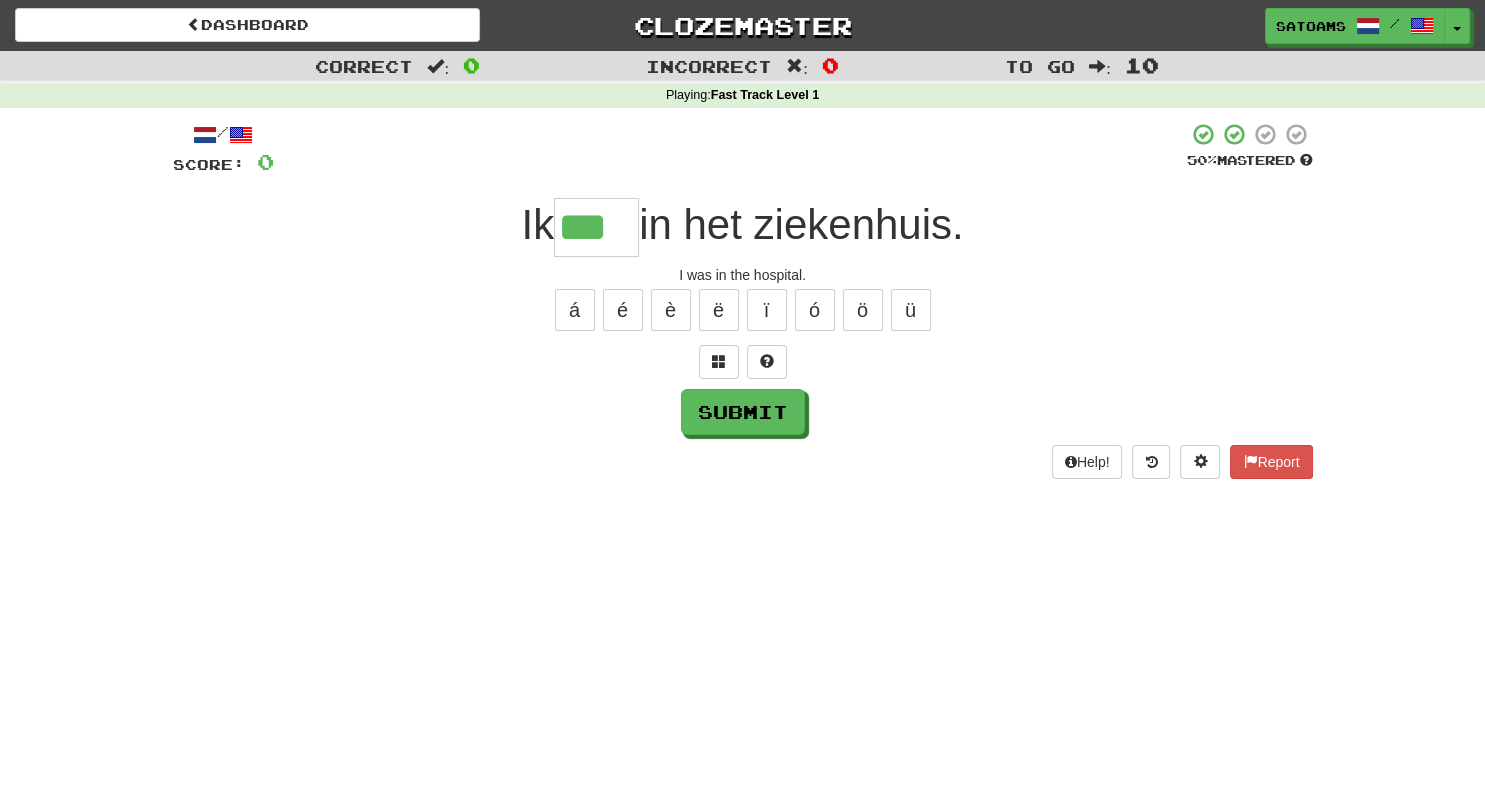 type on "***" 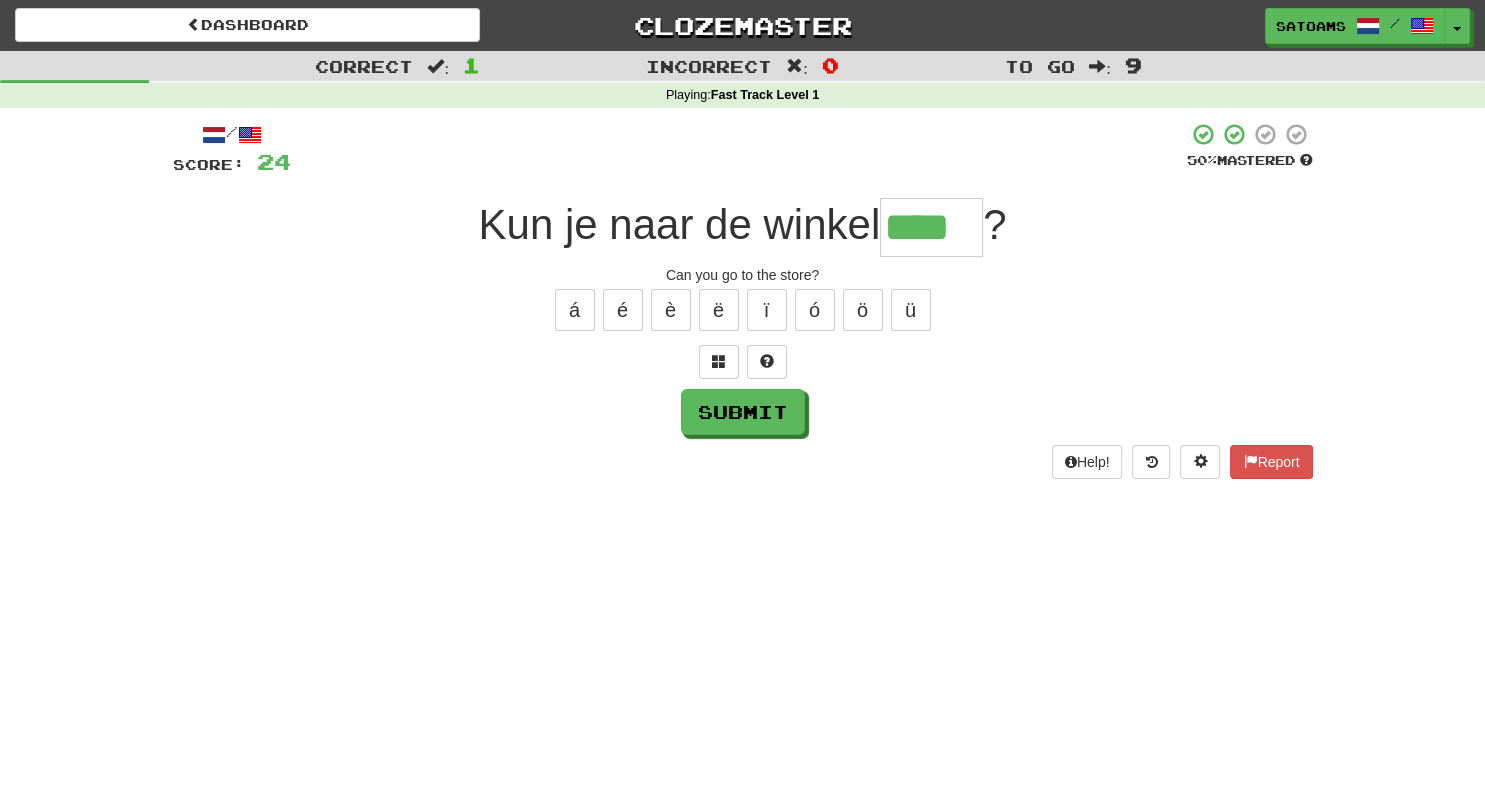 type on "****" 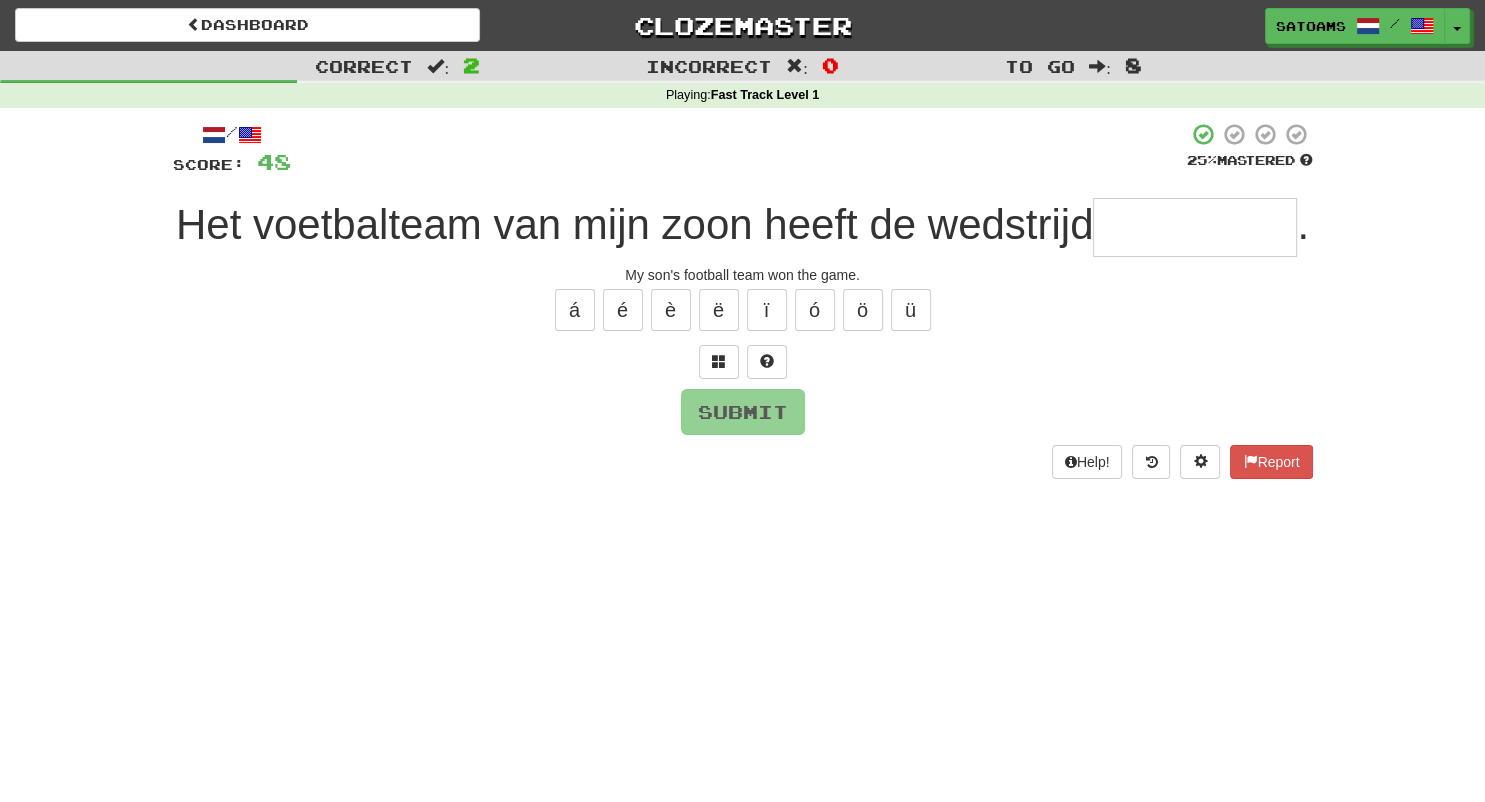 type on "*" 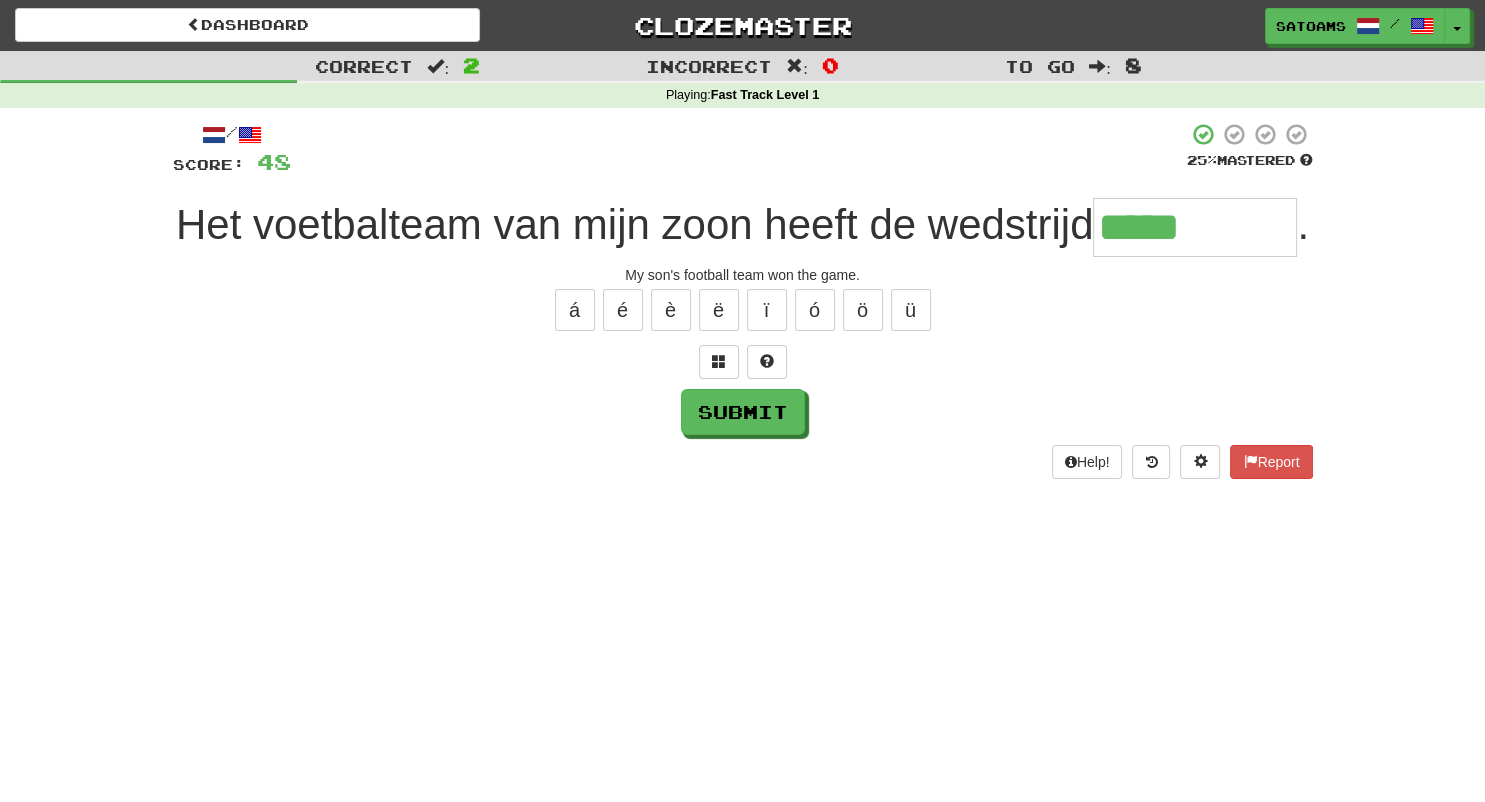 type on "********" 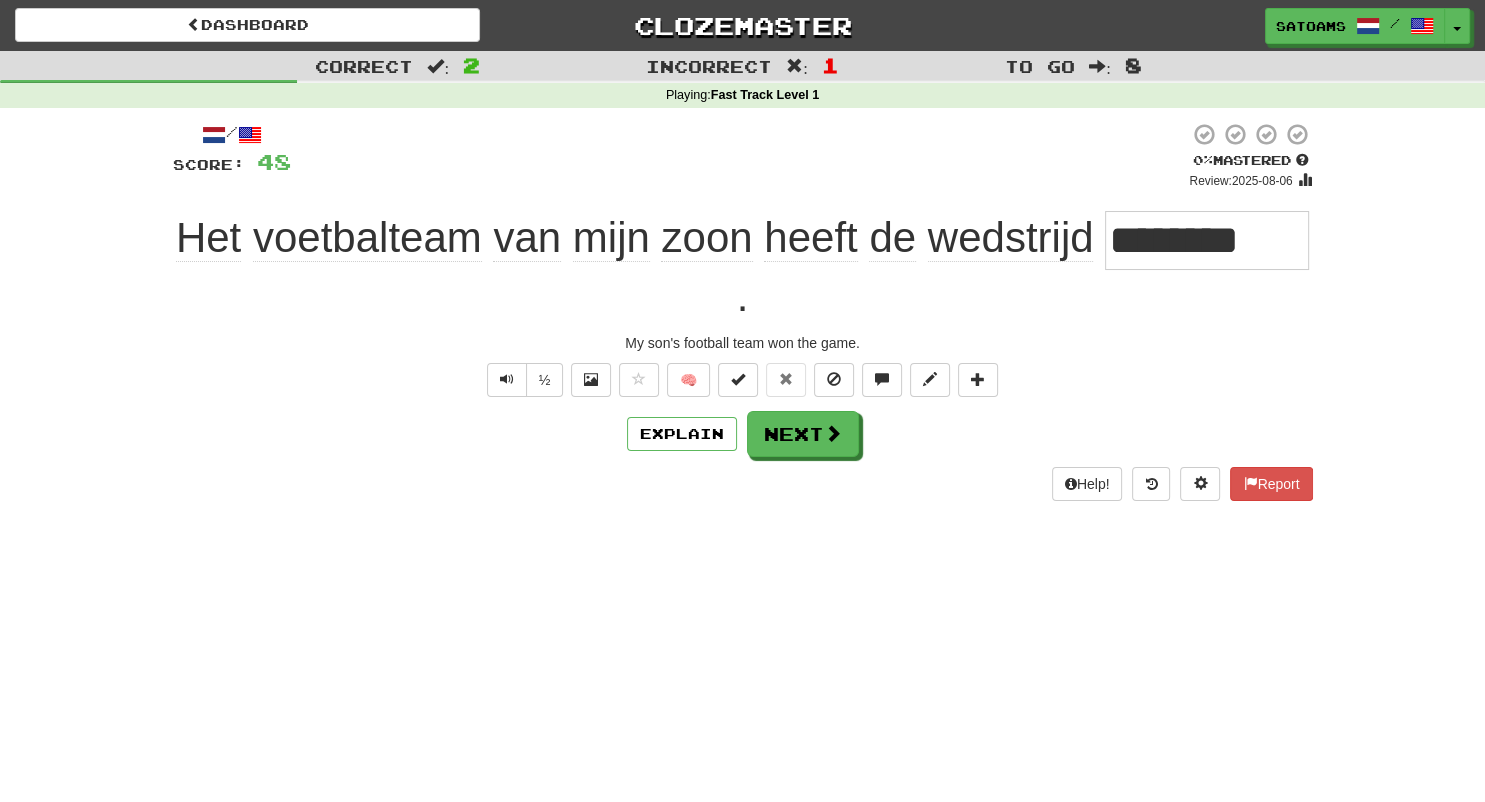 click on "Dashboard
Clozemaster
Satoams
/
Toggle Dropdown
Dashboard
Leaderboard
Activity Feed
Notifications
Profile
Discussions
Nederlands
/
English
Streak:
2
Review:
15
Points Today: 160
Languages
Account
Logout
Satoams
/
Toggle Dropdown
Dashboard
Leaderboard
Activity Feed
Notifications
Profile
Discussions
Nederlands
/
English
Streak:
2
Review:
15
Points Today: 160
Languages
Account
Logout
clozemaster
Correct   :   2 Incorrect   :   1 To go   :   8 Playing :  Fast Track Level 1  /  Score:   48 0 %  Mastered Review:  2025-08-06 Het   voetbalteam   van   mijn   zoon   heeft   de   wedstrijd   ******** . ½ 🧠 Explain Next  Help!" at bounding box center [742, 401] 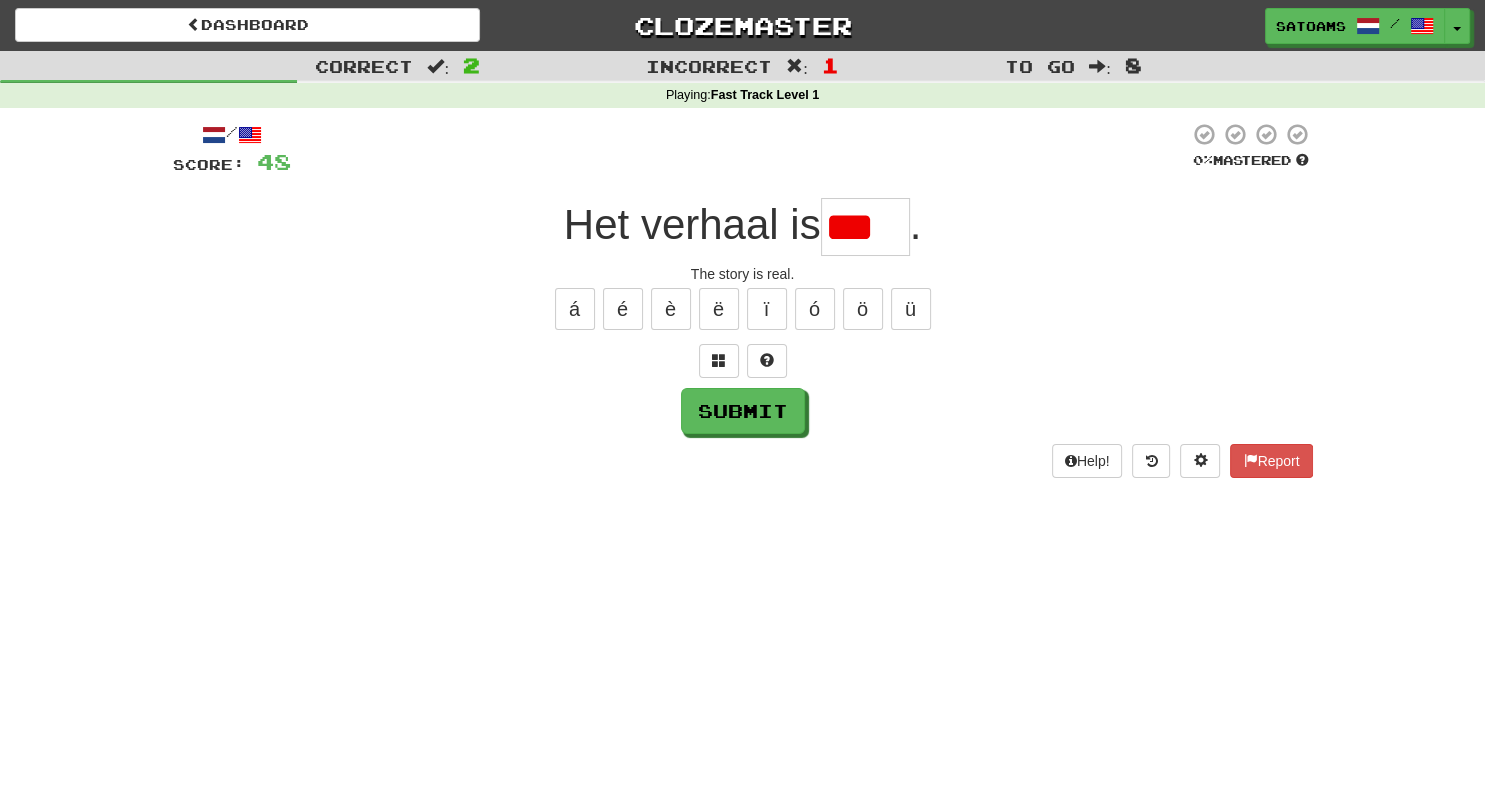 scroll, scrollTop: 0, scrollLeft: 0, axis: both 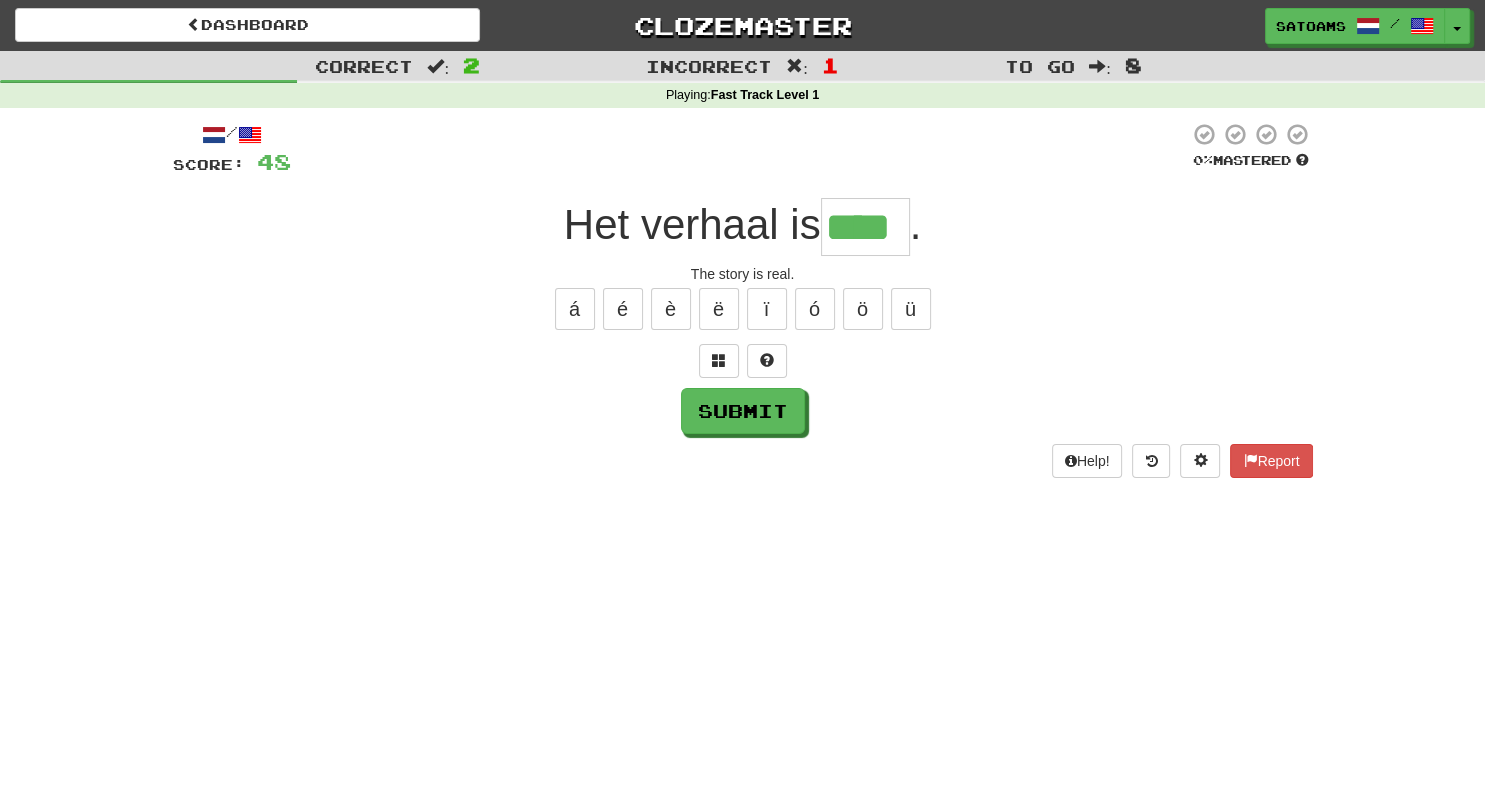 type on "****" 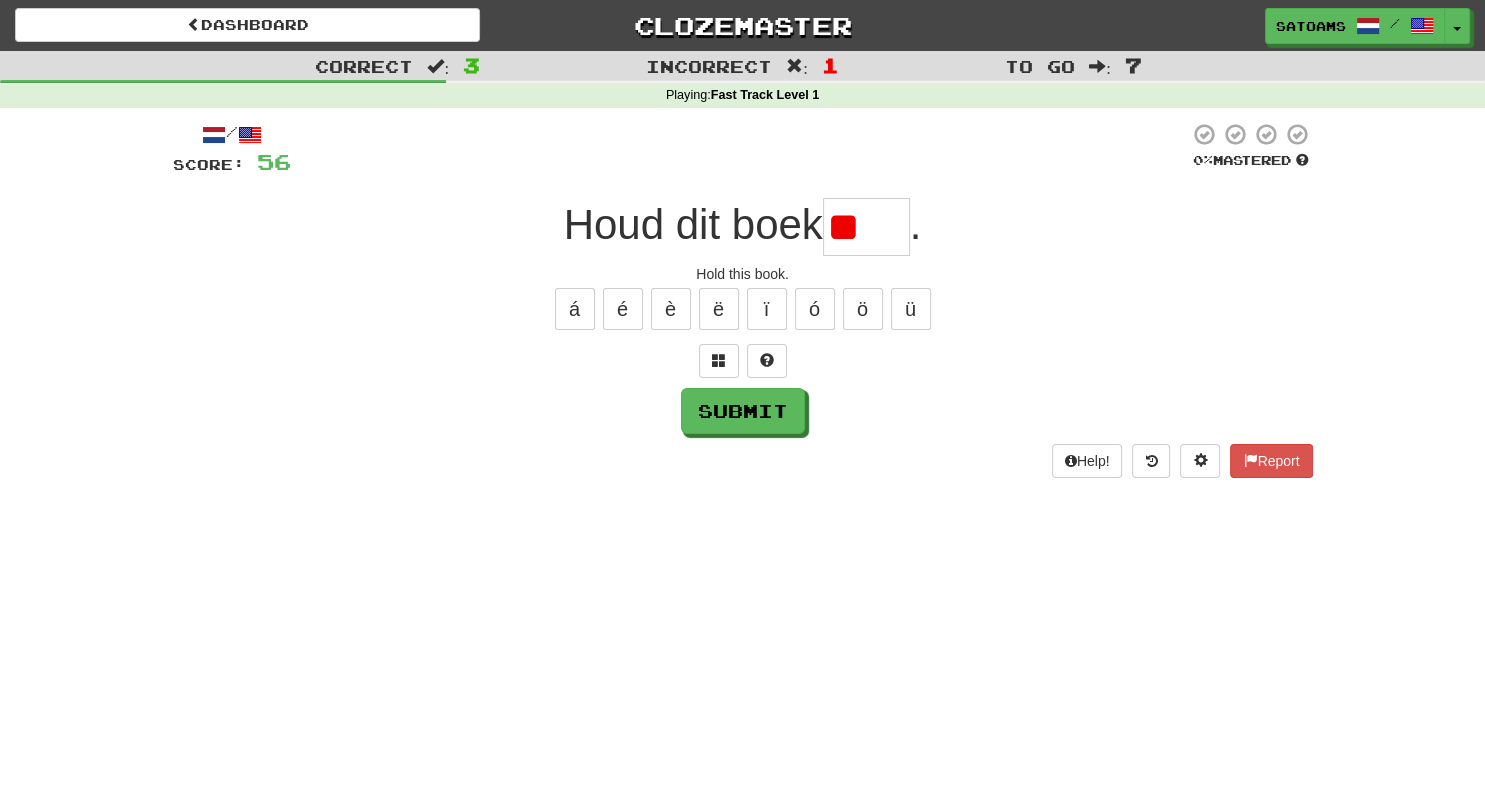 type on "*" 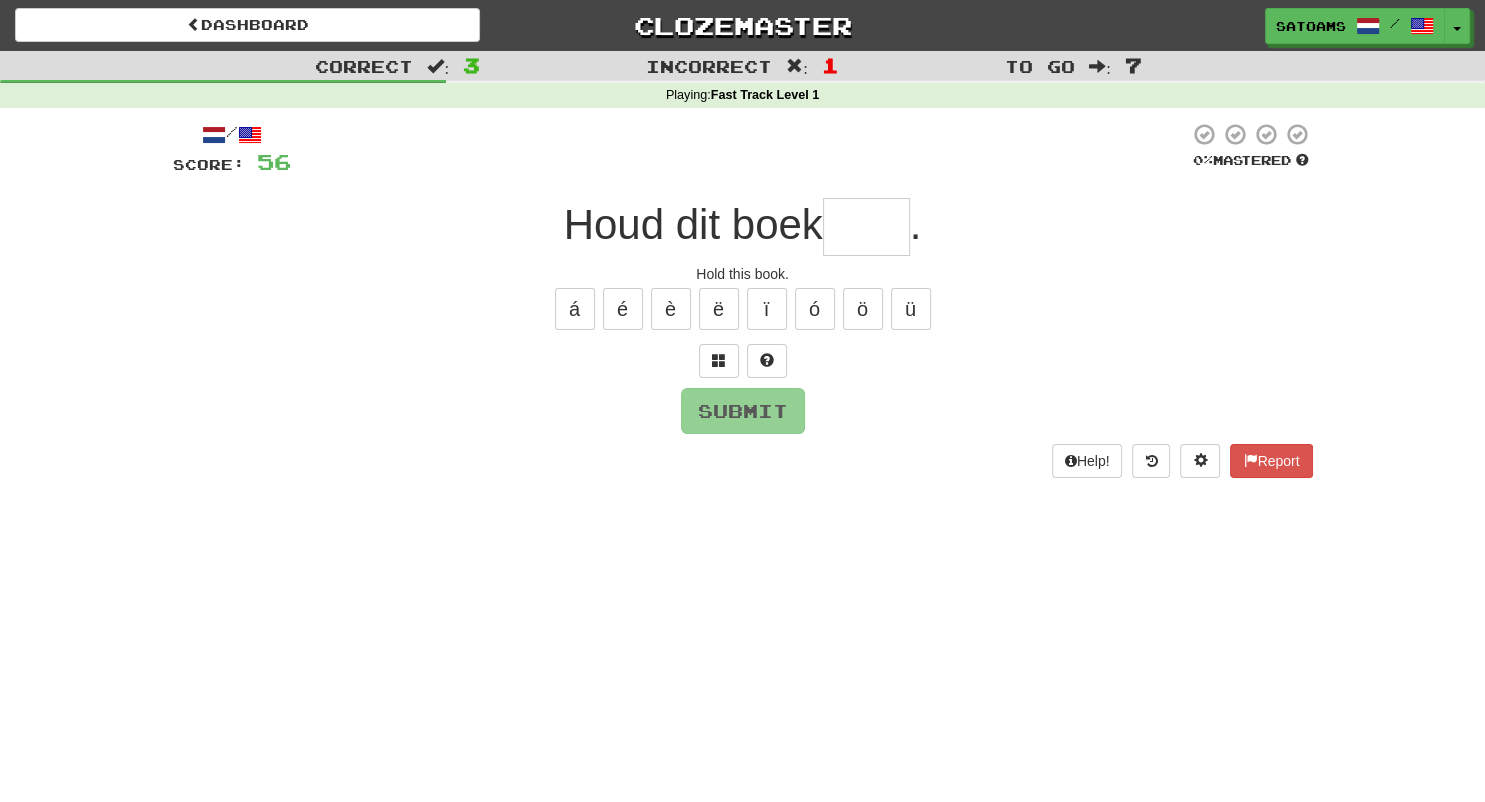click at bounding box center (866, 227) 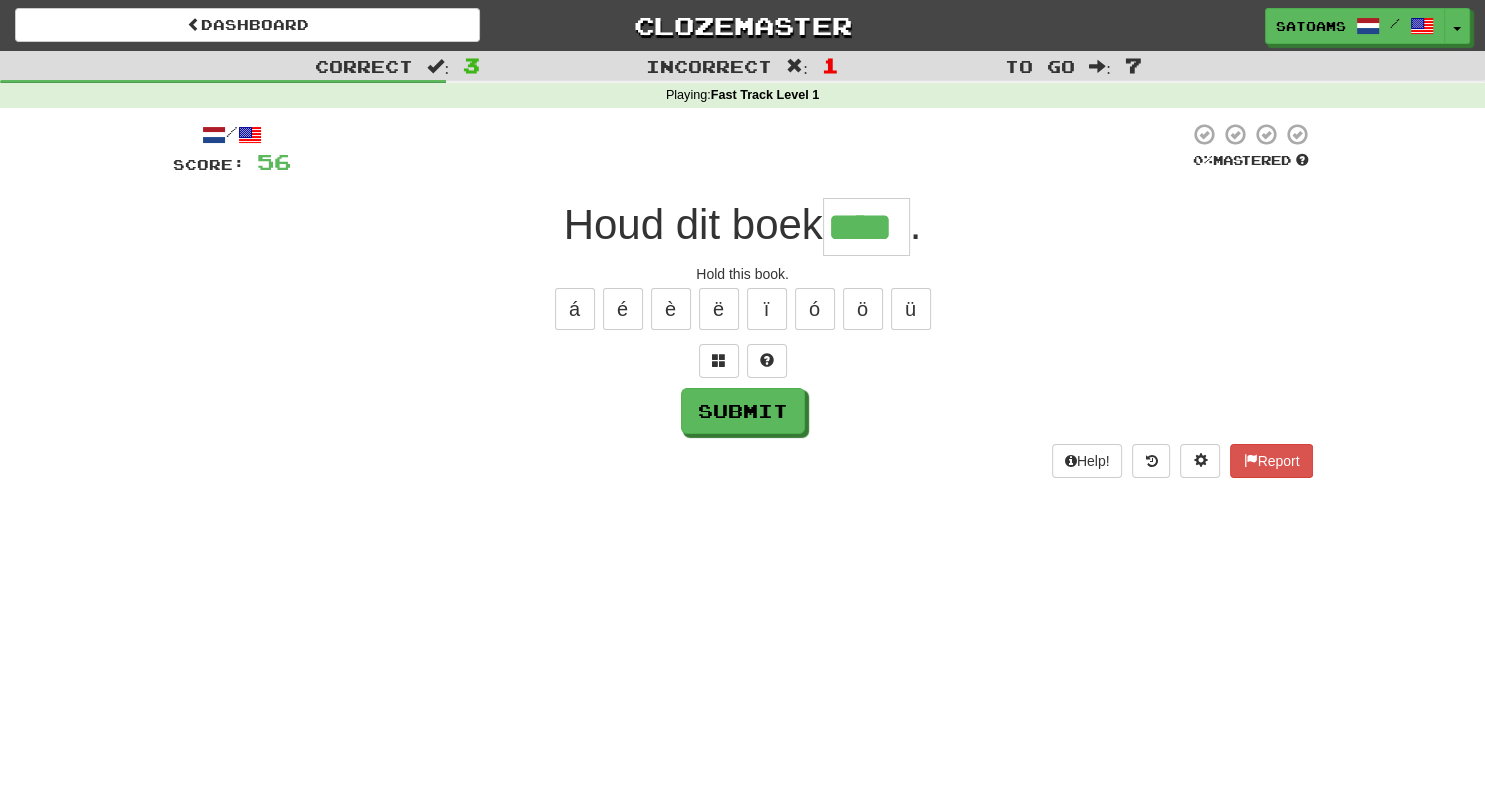 type on "****" 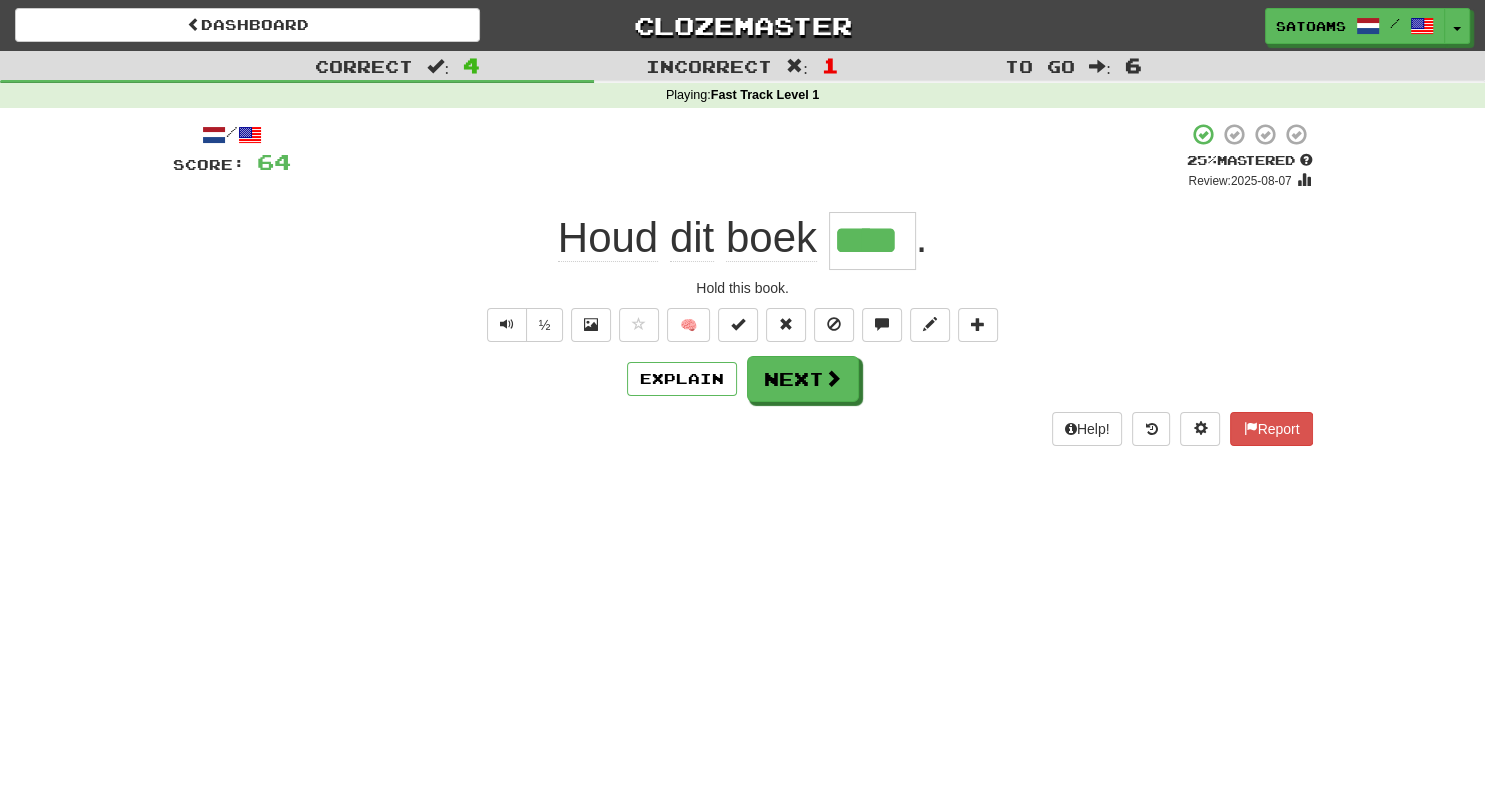 click on "/  Score:   64 + 8 25 %  Mastered Review:  2025-08-07 Houd   dit   boek   **** . Hold this book. ½ 🧠 Explain Next  Help!  Report" at bounding box center (743, 290) 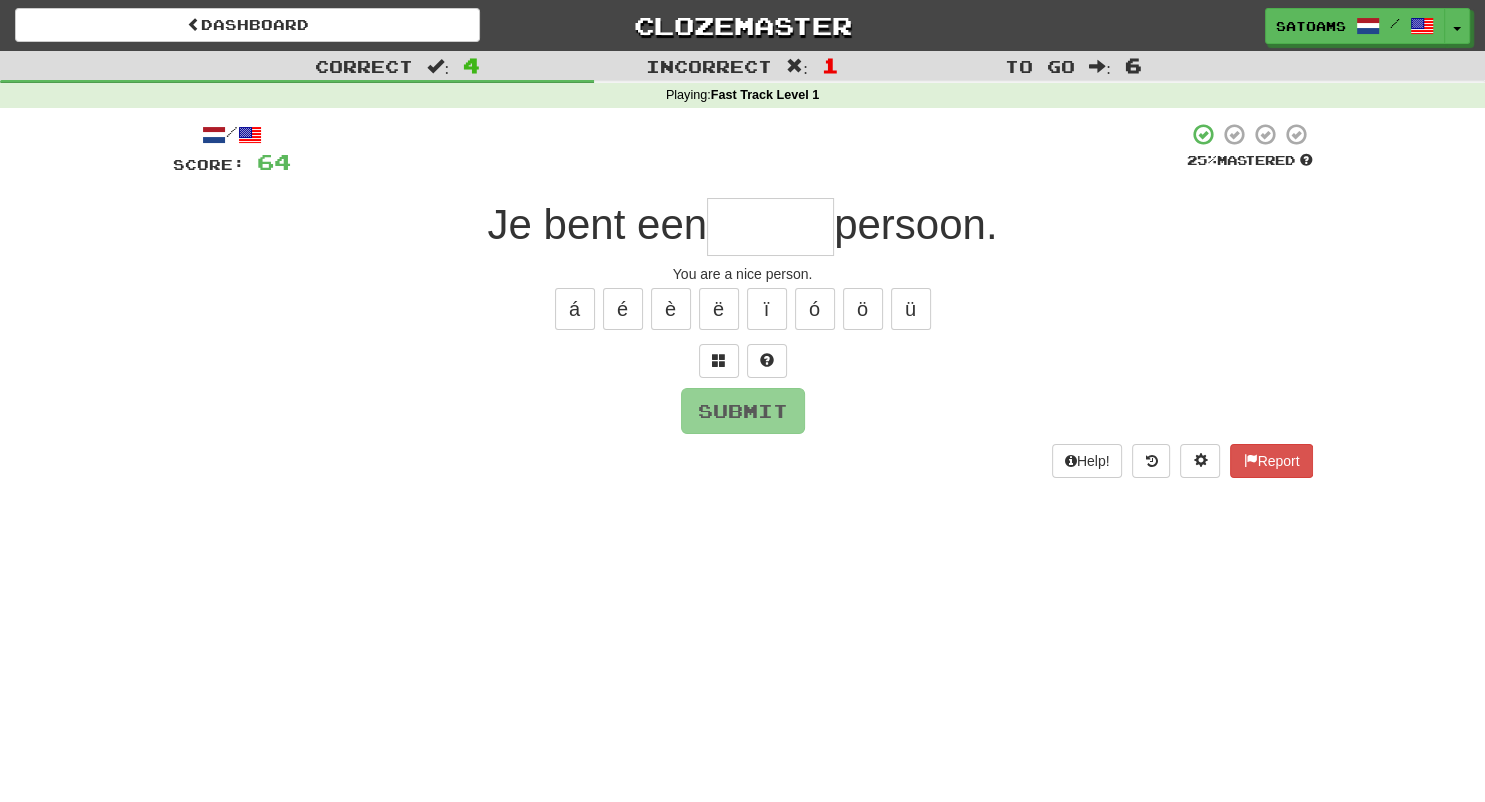 type on "*" 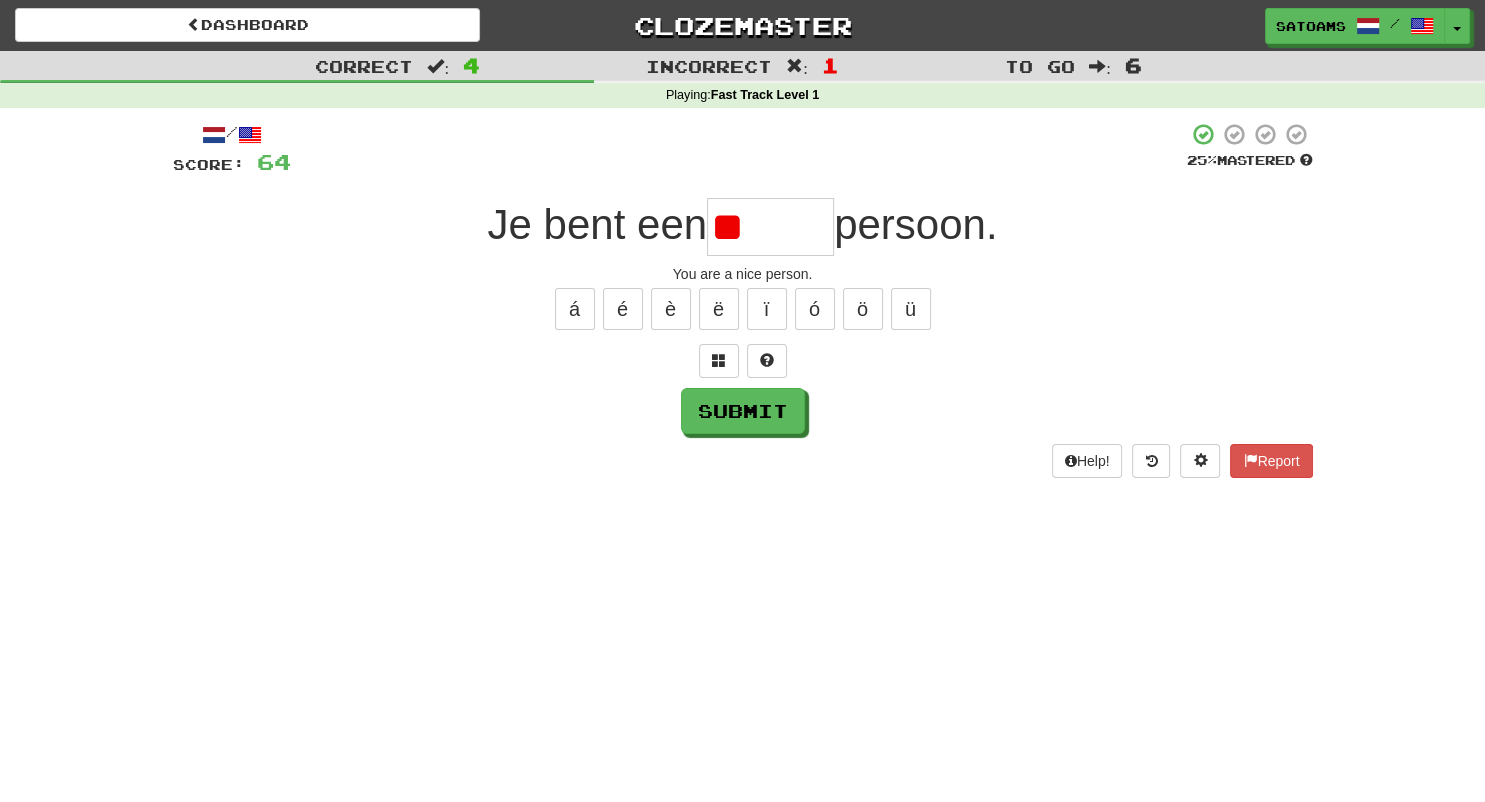 type on "*" 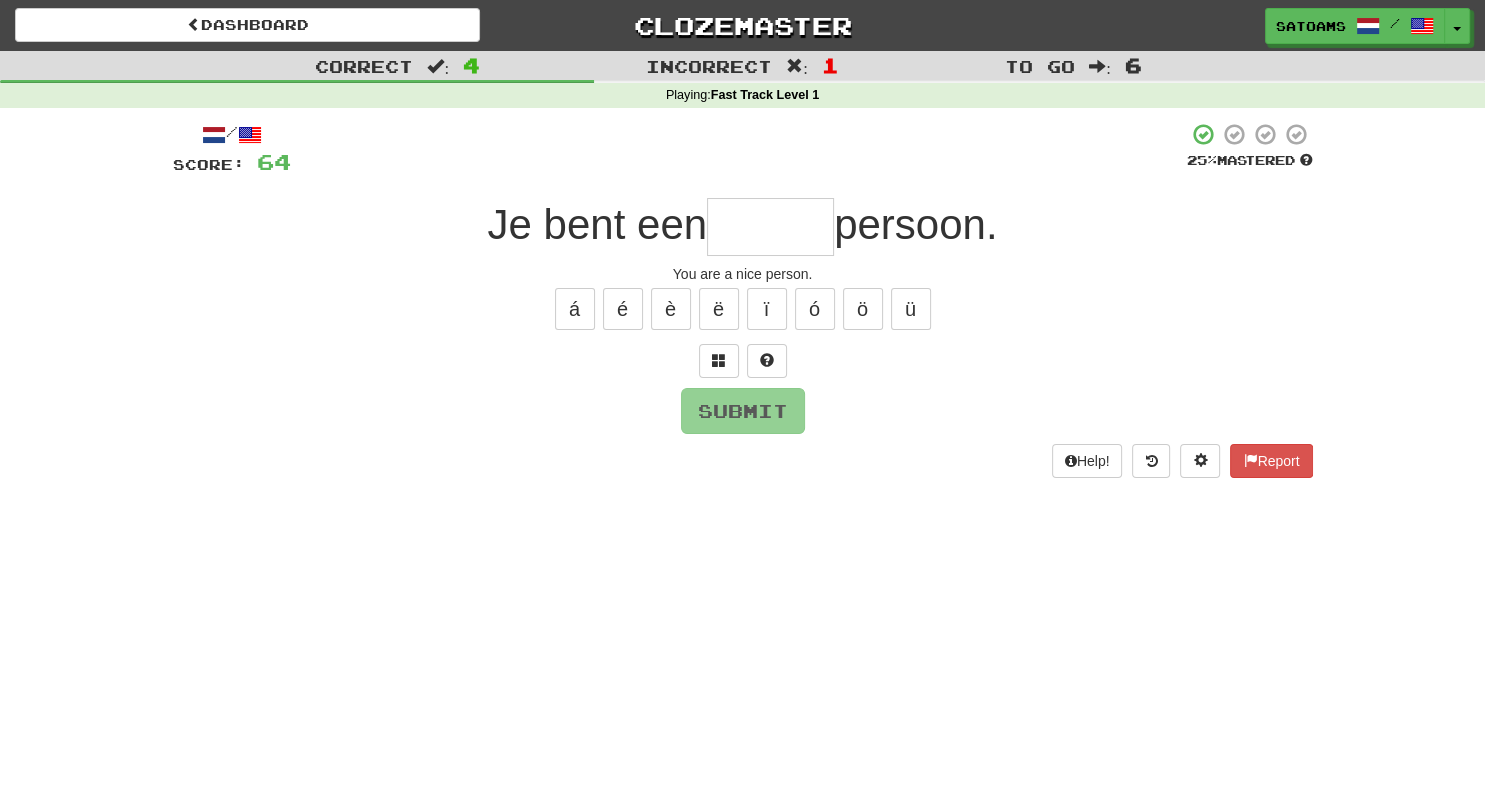 click at bounding box center (770, 227) 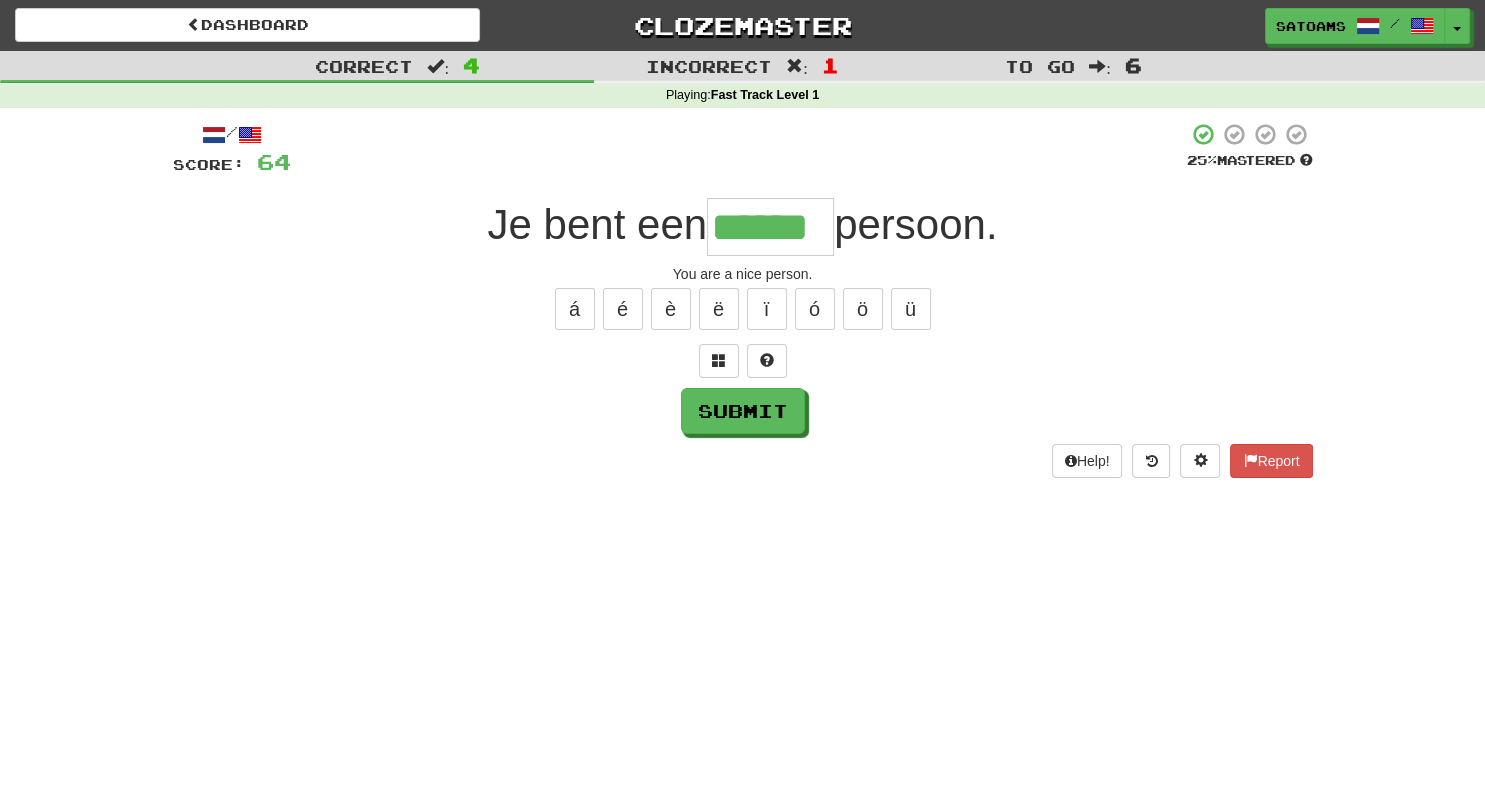 type on "******" 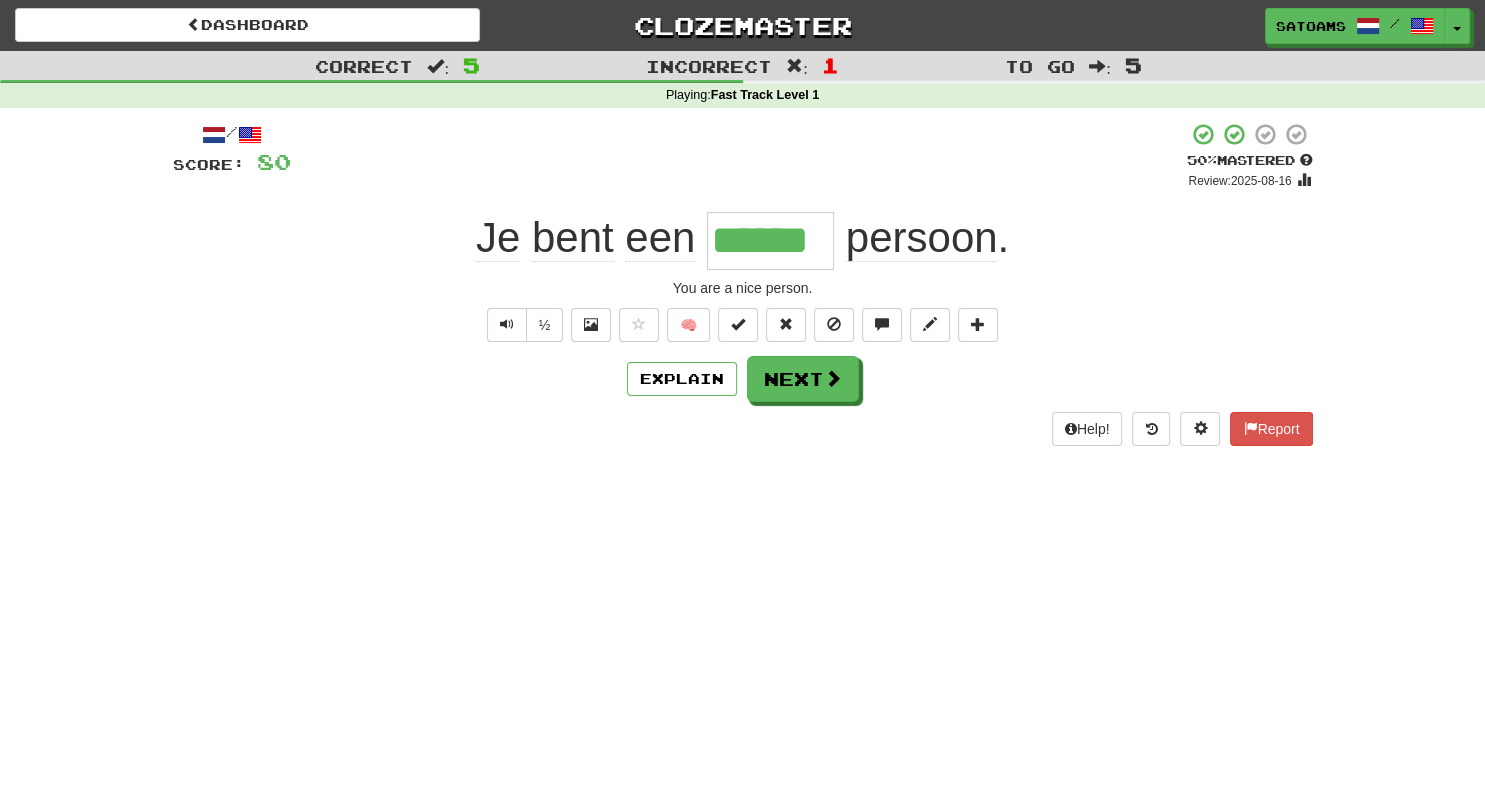 click on "Dashboard
Clozemaster
Satoams
/
Toggle Dropdown
Dashboard
Leaderboard
Activity Feed
Notifications
Profile
Discussions
Nederlands
/
English
Streak:
2
Review:
15
Points Today: 160
Languages
Account
Logout
Satoams
/
Toggle Dropdown
Dashboard
Leaderboard
Activity Feed
Notifications
Profile
Discussions
Nederlands
/
English
Streak:
2
Review:
15
Points Today: 160
Languages
Account
Logout
clozemaster
Correct   :   5 Incorrect   :   1 To go   :   5 Playing :  Fast Track Level 1  /  Score:   80 + 16 50 %  Mastered Review:  2025-08-16 Je   bent   een   ******   persoon . You are a nice person. ½ 🧠 Explain Next  Help!  Report" at bounding box center (742, 401) 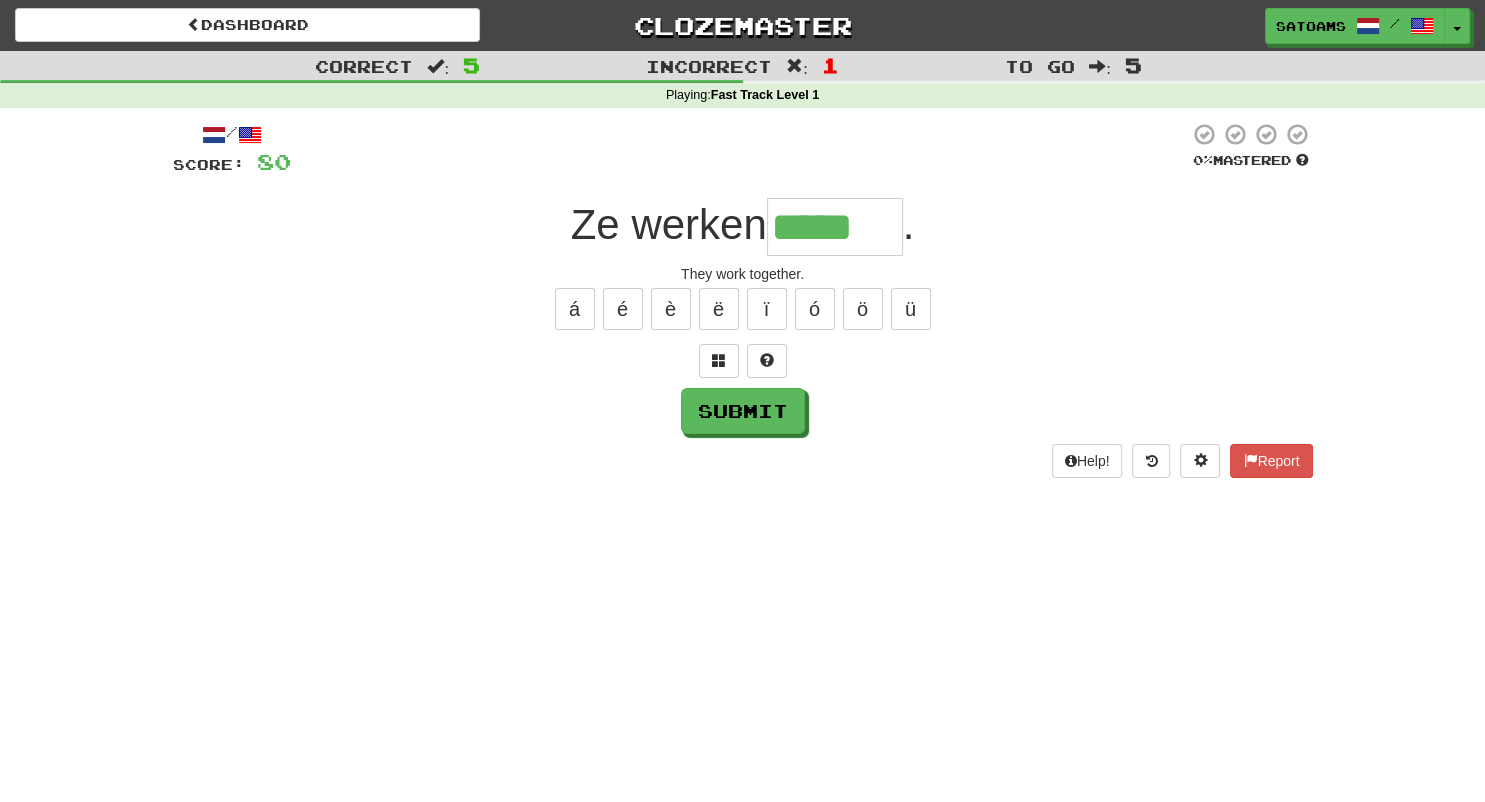 type on "*****" 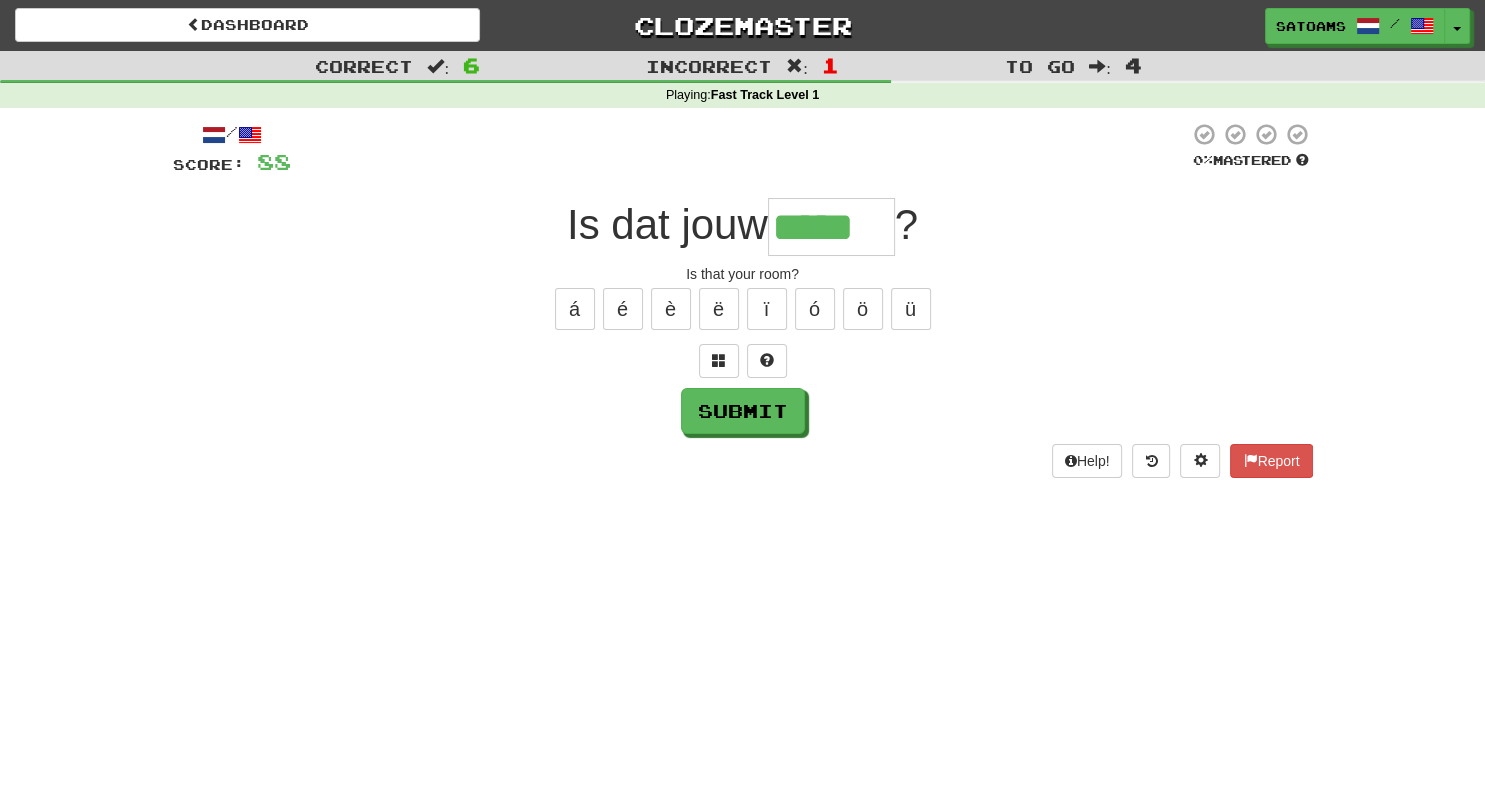 type on "*****" 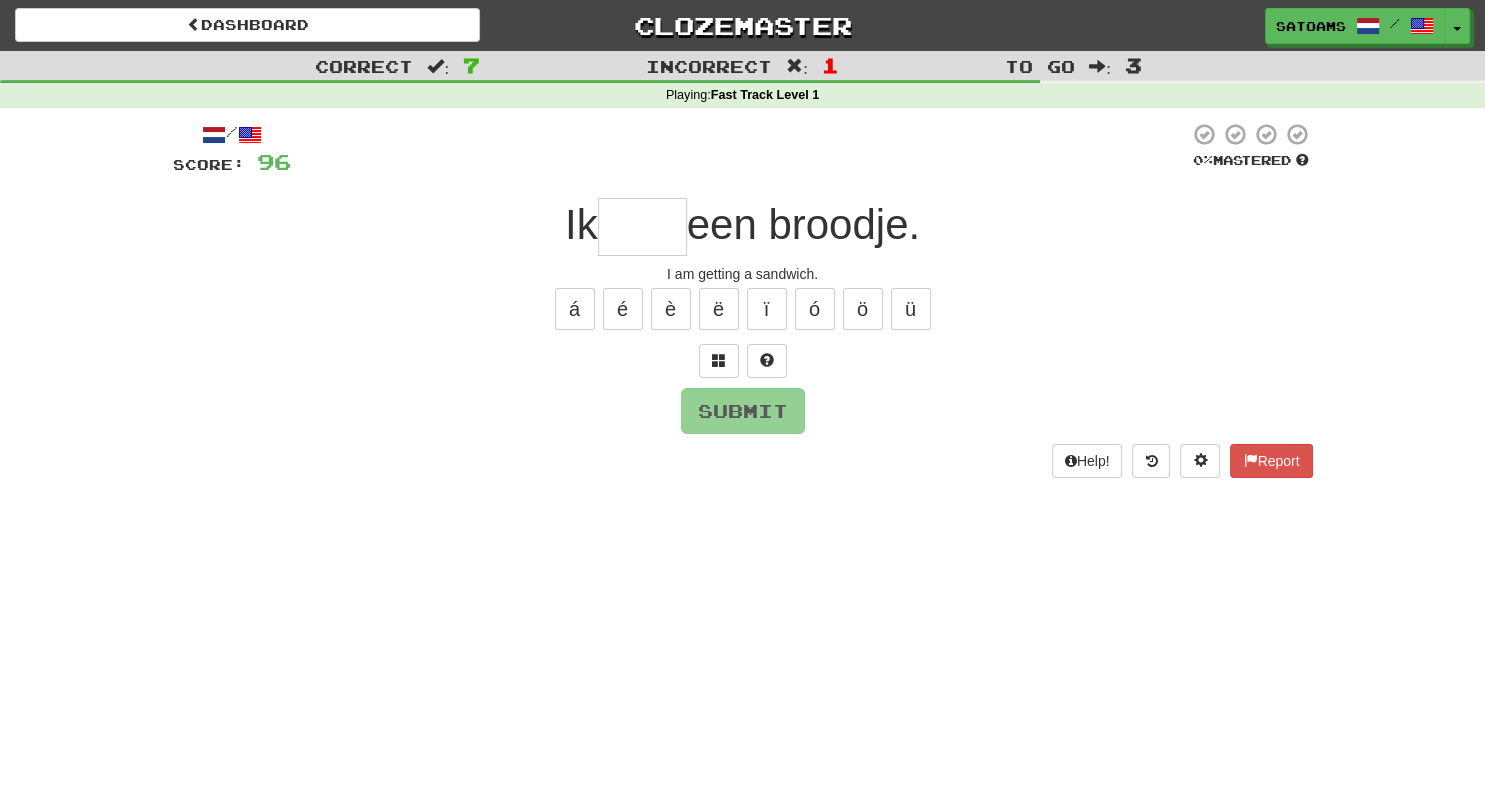 type on "*" 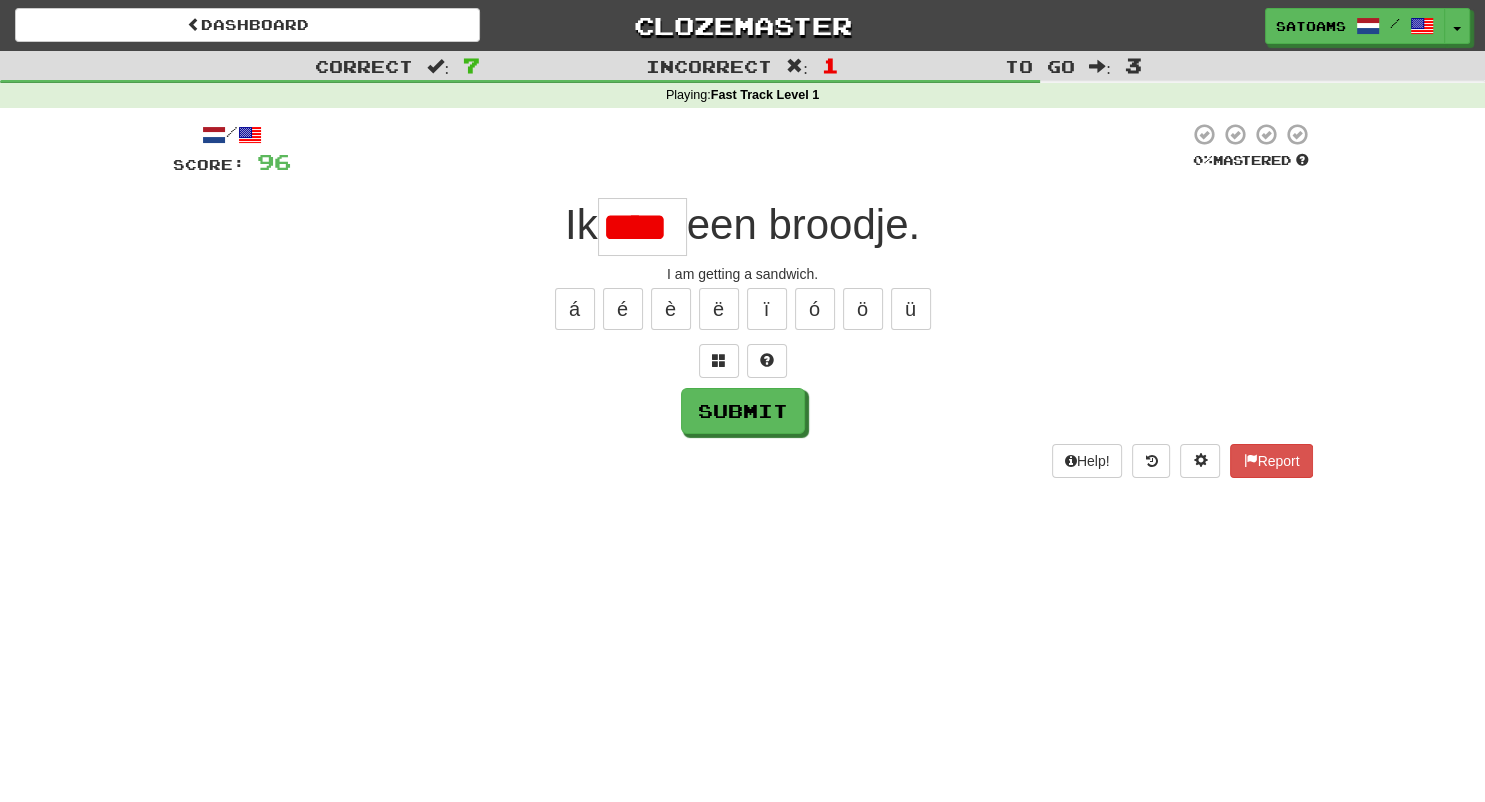 scroll, scrollTop: 0, scrollLeft: 0, axis: both 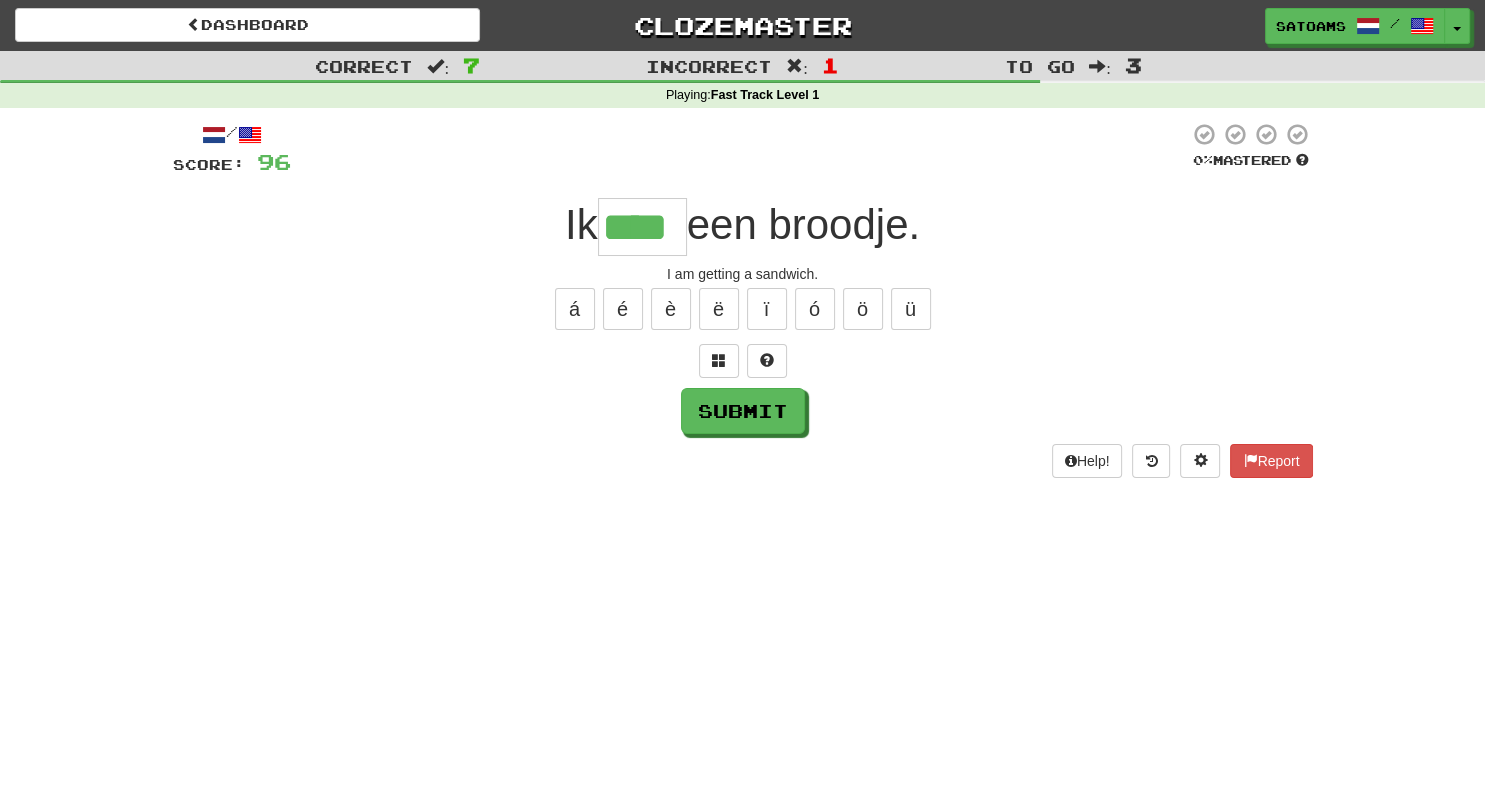 type on "****" 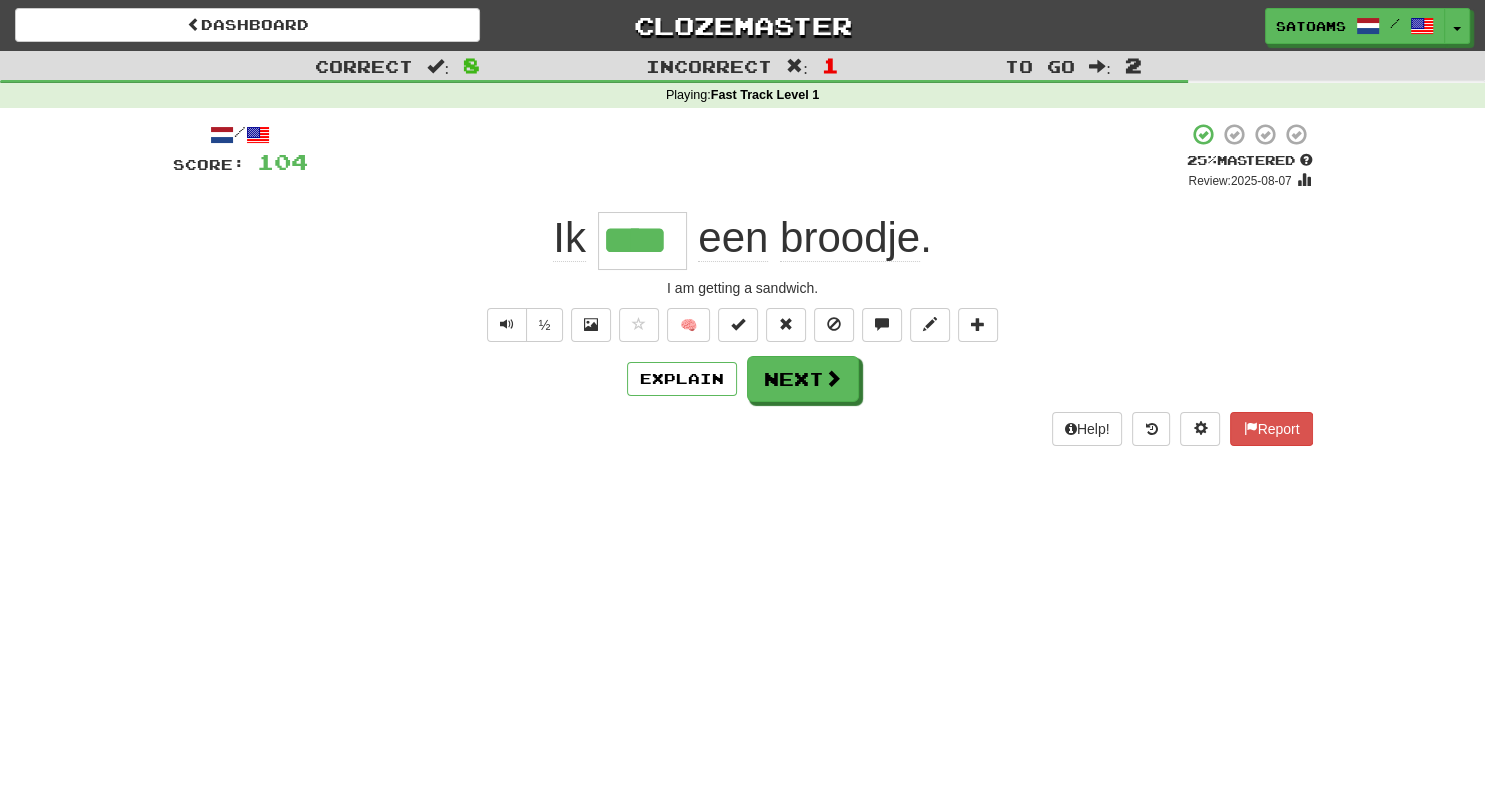 click on "Dashboard
Clozemaster
Satoams
/
Toggle Dropdown
Dashboard
Leaderboard
Activity Feed
Notifications
Profile
Discussions
Nederlands
/
English
Streak:
2
Review:
15
Points Today: 160
Languages
Account
Logout
Satoams
/
Toggle Dropdown
Dashboard
Leaderboard
Activity Feed
Notifications
Profile
Discussions
Nederlands
/
English
Streak:
2
Review:
15
Points Today: 160
Languages
Account
Logout
clozemaster
Correct   :   8 Incorrect   :   1 To go   :   2 Playing :  Fast Track Level 1  /  Score:   104 + 8 25 %  Mastered Review:  2025-08-07 Ik   ****   een   broodje . I am getting a sandwich. ½ 🧠 Explain Next  Help!  Report" at bounding box center (742, 401) 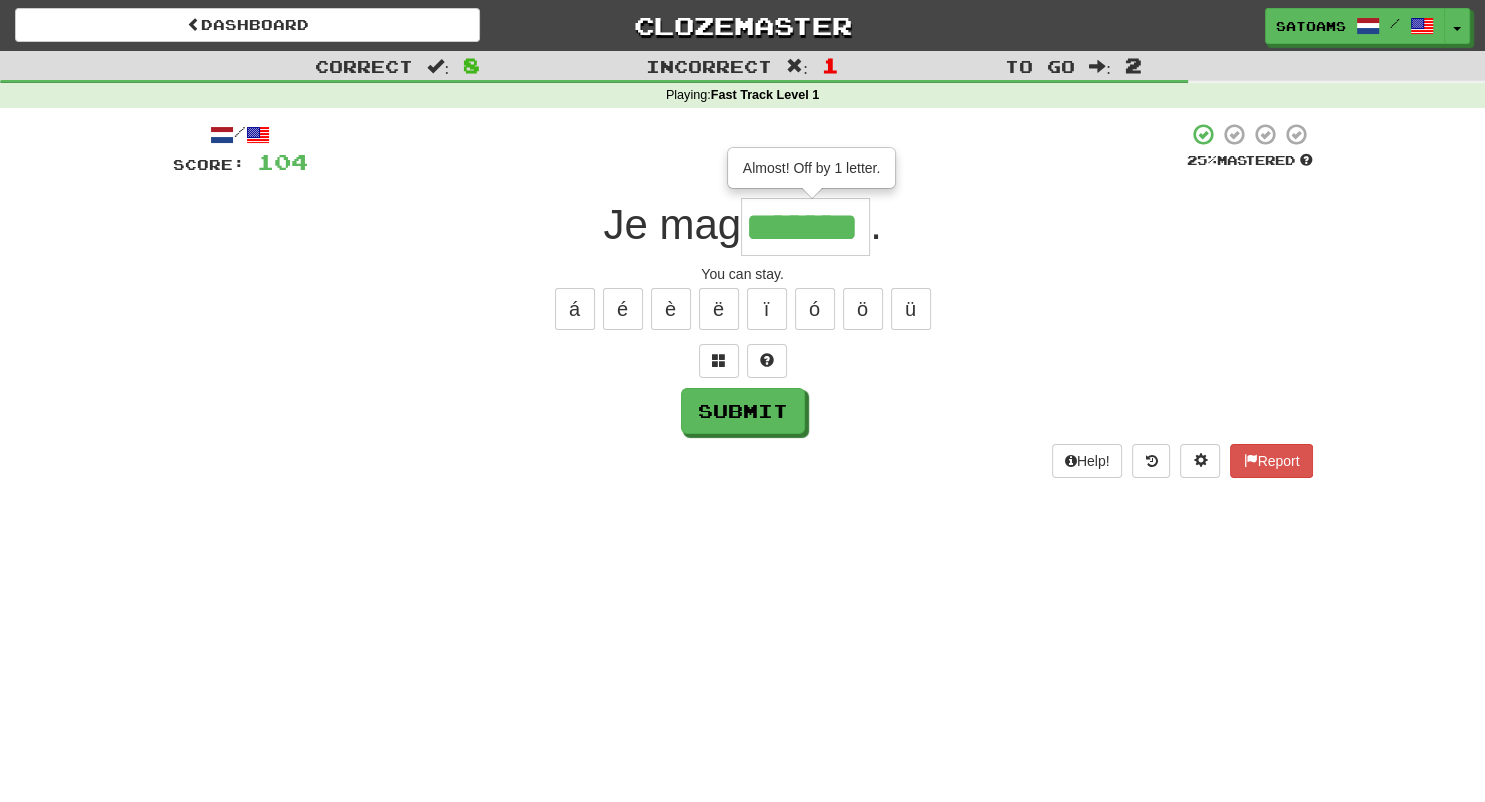 type on "*******" 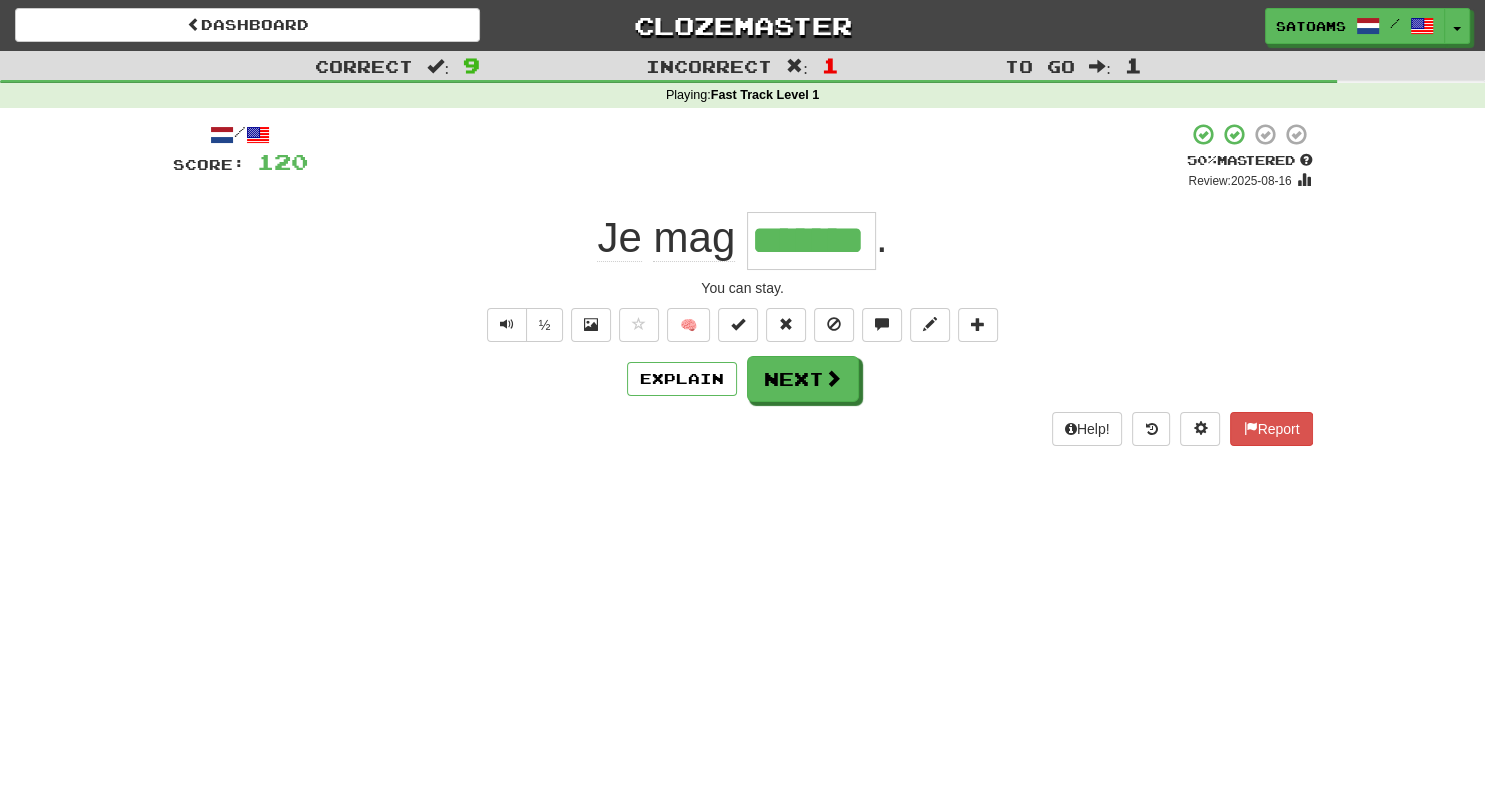 click on "Dashboard
Clozemaster
Satoams
/
Toggle Dropdown
Dashboard
Leaderboard
Activity Feed
Notifications
Profile
Discussions
Nederlands
/
English
Streak:
2
Review:
15
Points Today: 160
Languages
Account
Logout
Satoams
/
Toggle Dropdown
Dashboard
Leaderboard
Activity Feed
Notifications
Profile
Discussions
Nederlands
/
English
Streak:
2
Review:
15
Points Today: 160
Languages
Account
Logout
clozemaster
Correct   :   9 Incorrect   :   1 To go   :   1 Playing :  Fast Track Level 1  /  Score:   120 + 16 50 %  Mastered Review:  2025-08-16 Je   mag   ******* . You can stay. ½ 🧠 Explain Next  Help!  Report" at bounding box center (742, 401) 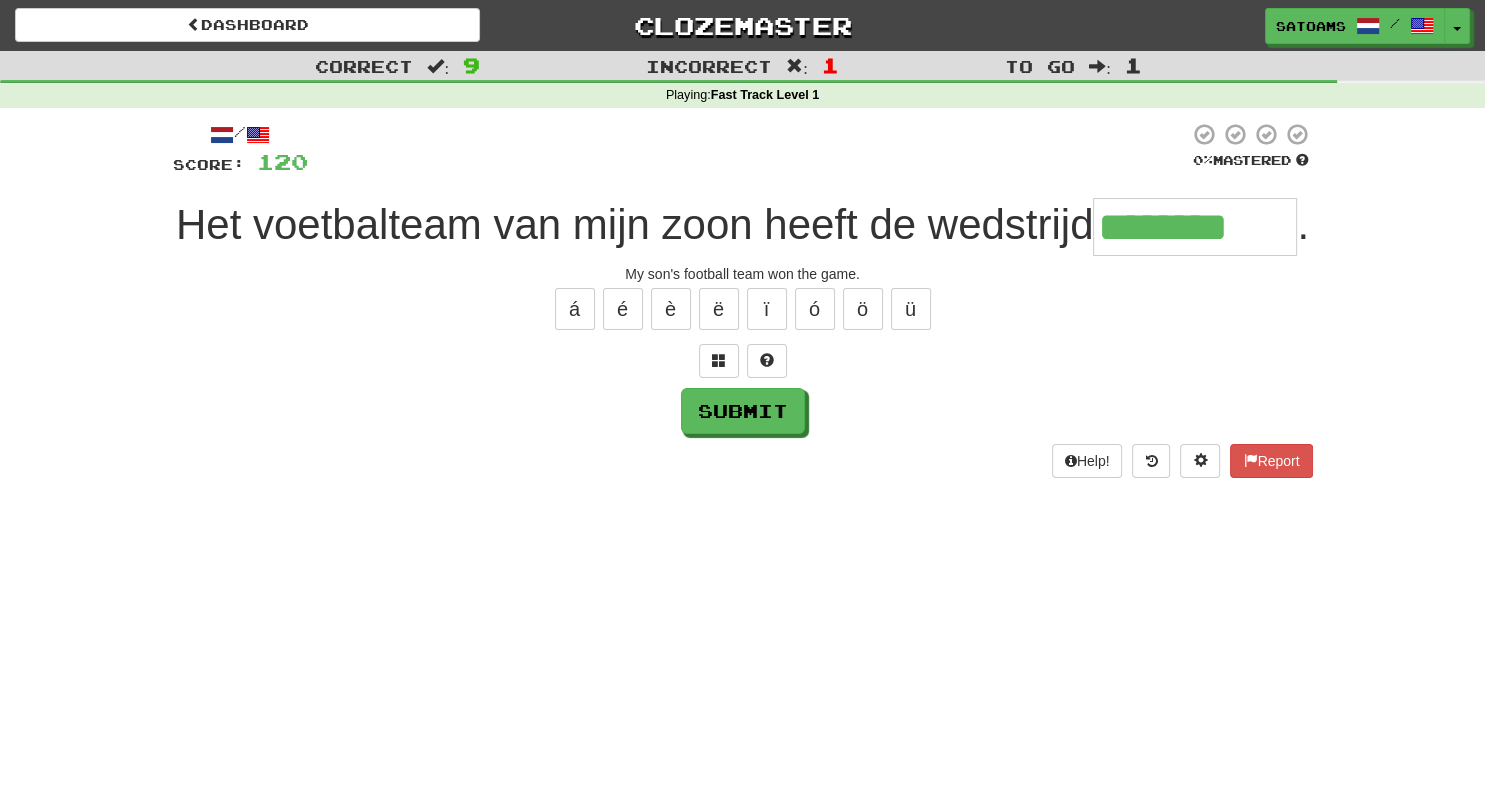 type on "********" 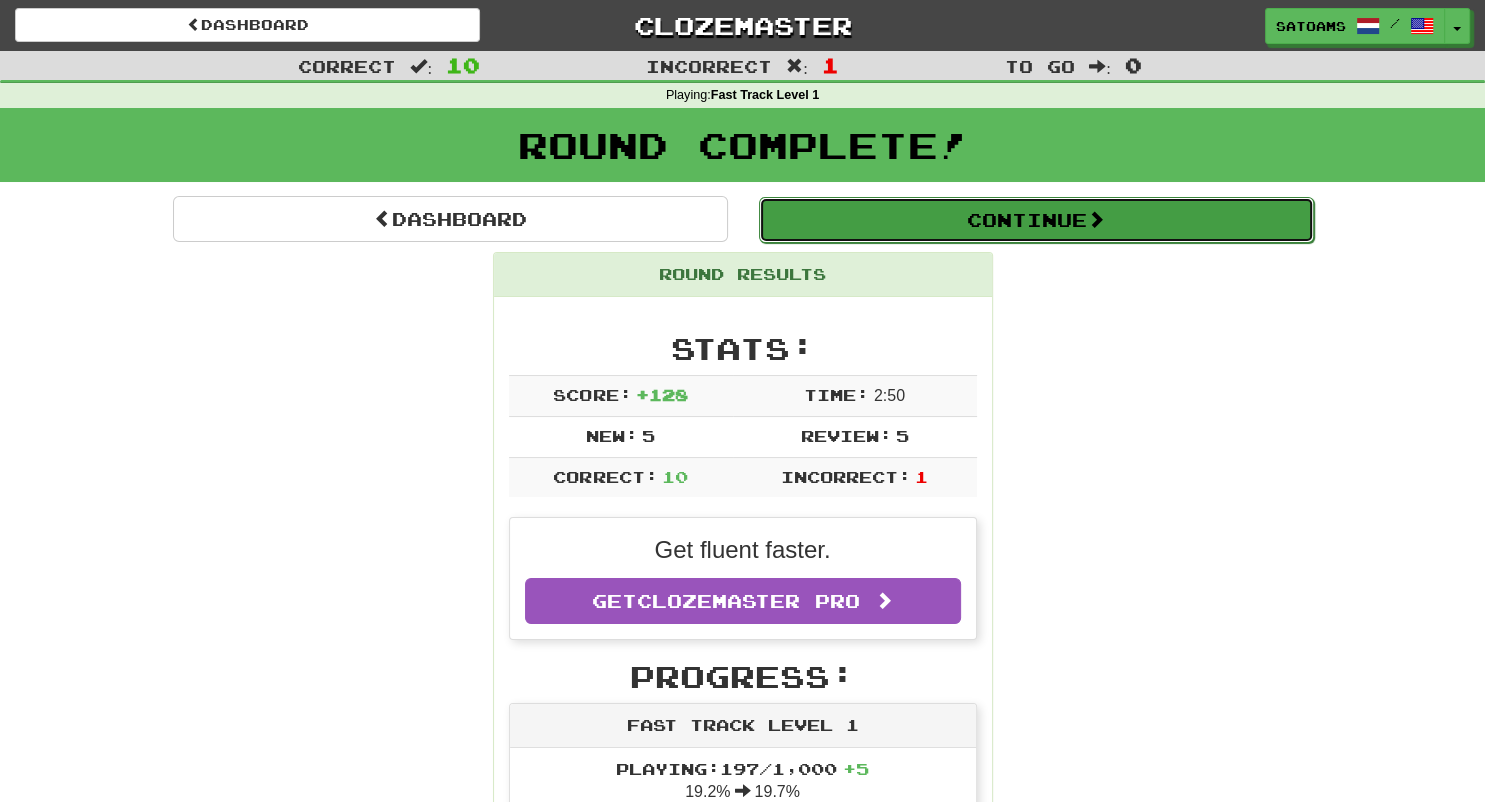 click on "Continue" at bounding box center [1036, 220] 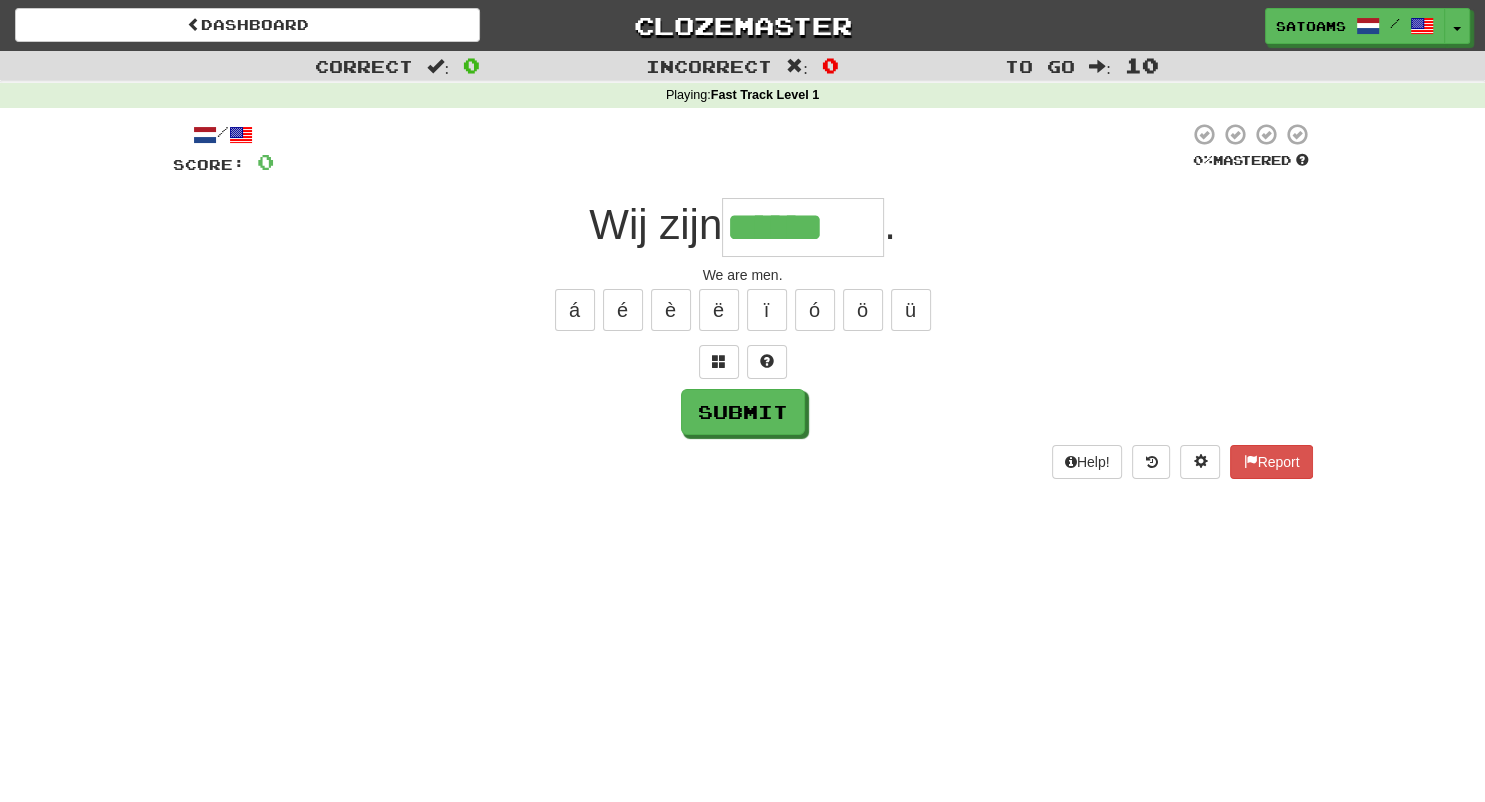 type on "******" 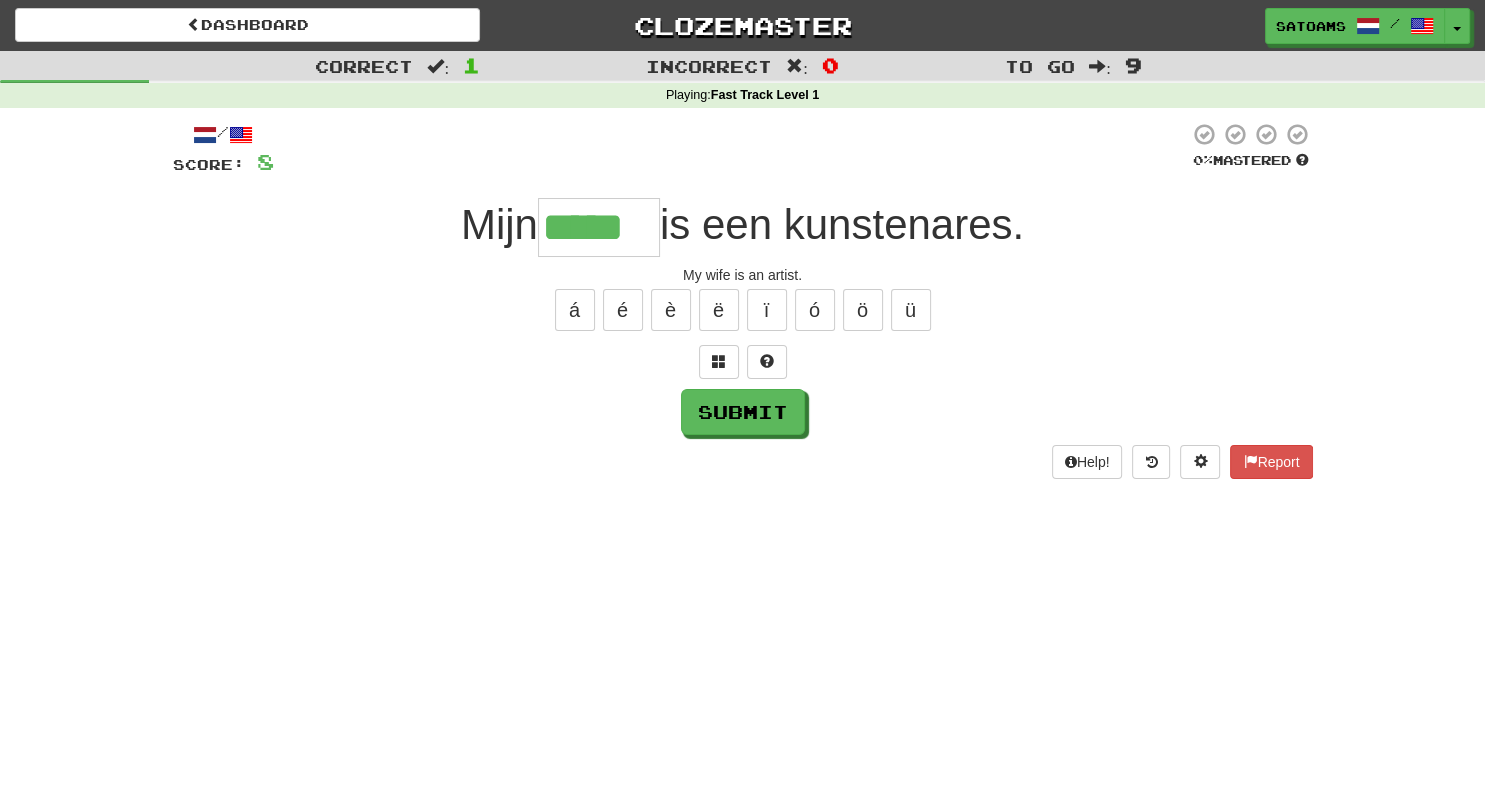 type on "*****" 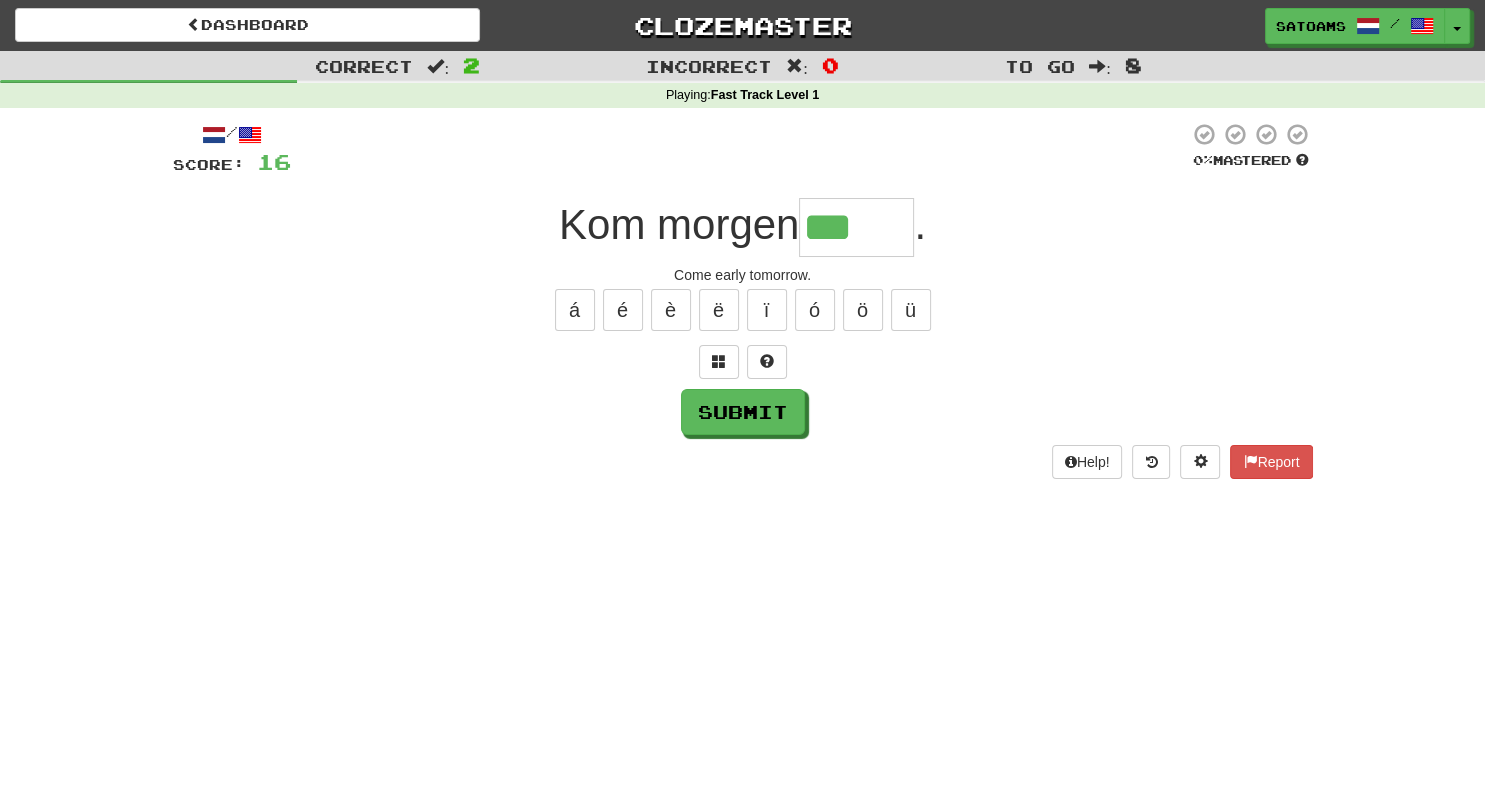 click on "***" at bounding box center [856, 227] 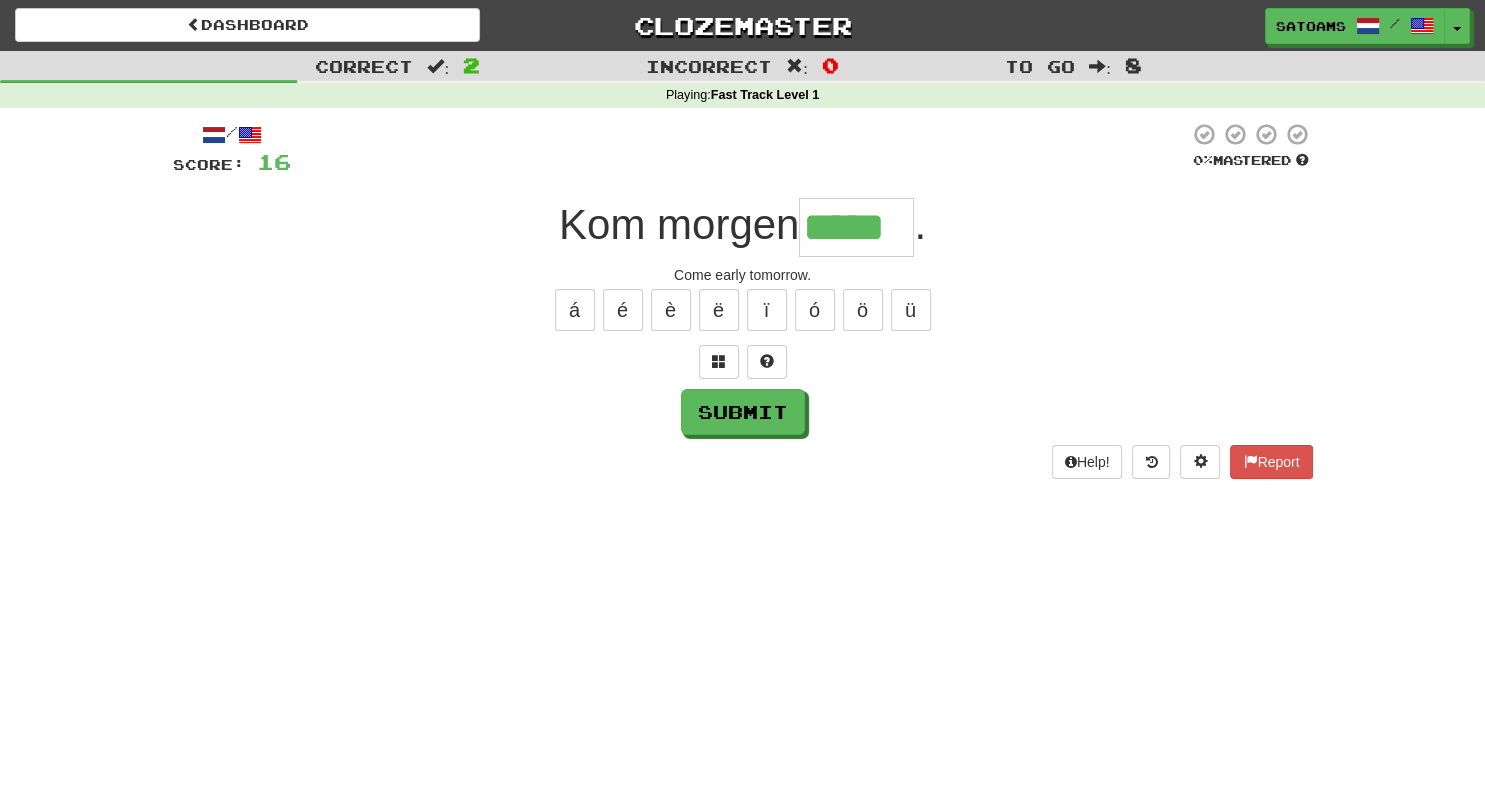 type on "*****" 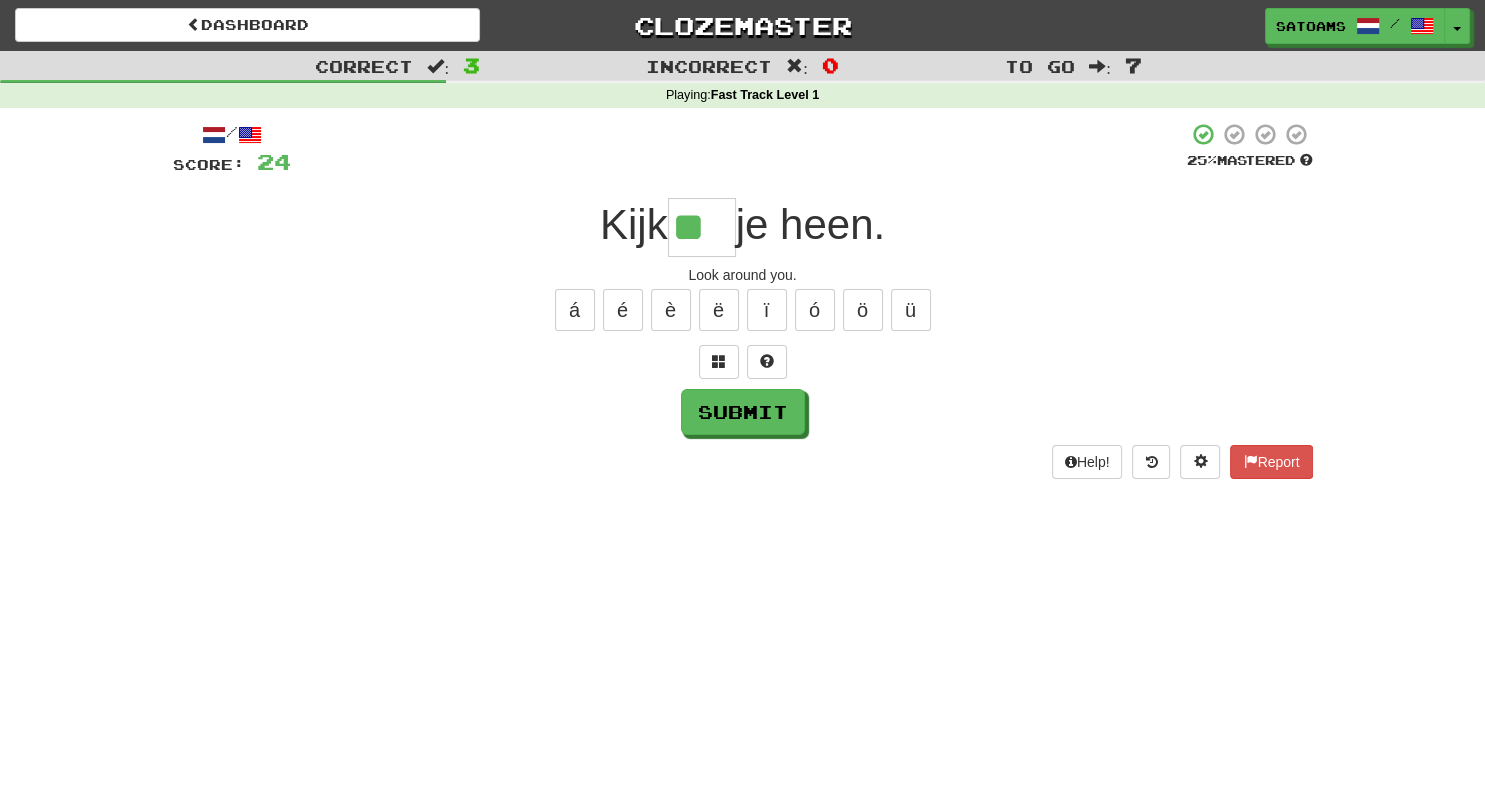type on "**" 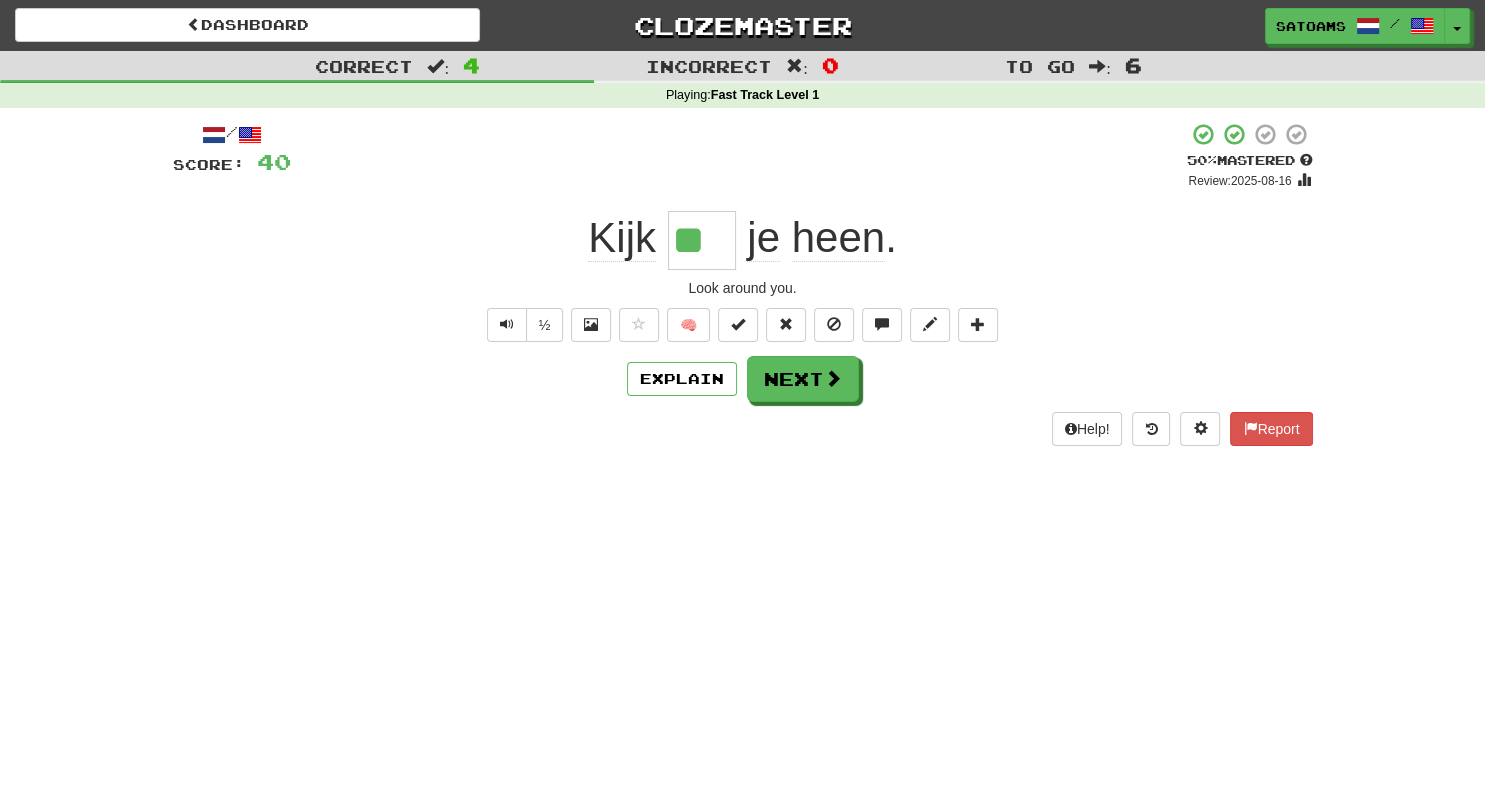click on "Dashboard
Clozemaster
Satoams
/
Toggle Dropdown
Dashboard
Leaderboard
Activity Feed
Notifications
Profile
Discussions
Nederlands
/
English
Streak:
2
Review:
15
Points Today: 160
Languages
Account
Logout
Satoams
/
Toggle Dropdown
Dashboard
Leaderboard
Activity Feed
Notifications
Profile
Discussions
Nederlands
/
English
Streak:
2
Review:
15
Points Today: 160
Languages
Account
Logout
clozemaster
Correct   :   4 Incorrect   :   0 To go   :   6 Playing :  Fast Track Level 1  /  Score:   40 + 16 50 %  Mastered Review:  2025-08-16 Kijk   **   je   heen . Look around you. ½ 🧠 Explain Next  Help!  Report" at bounding box center (742, 401) 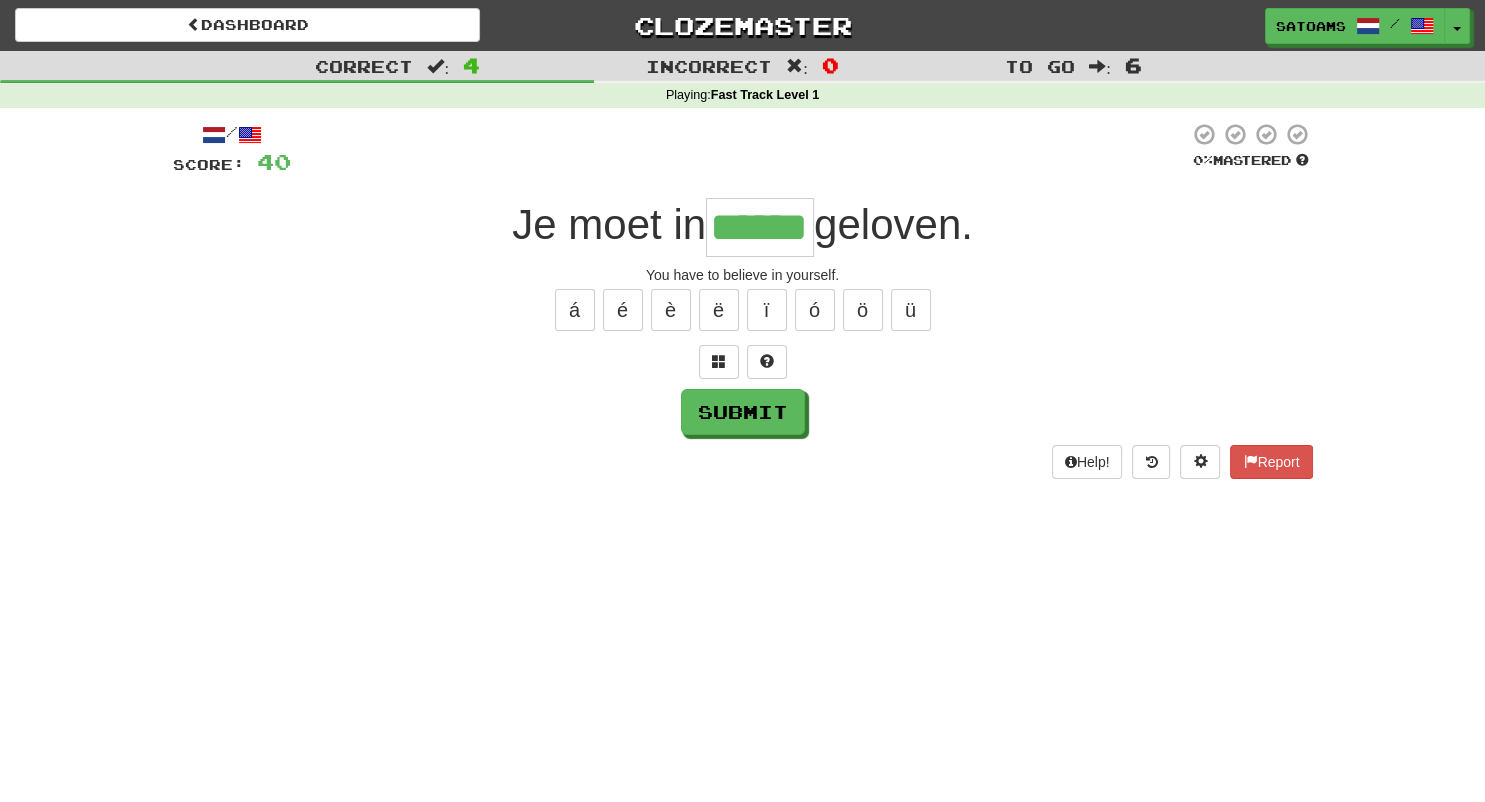 type on "******" 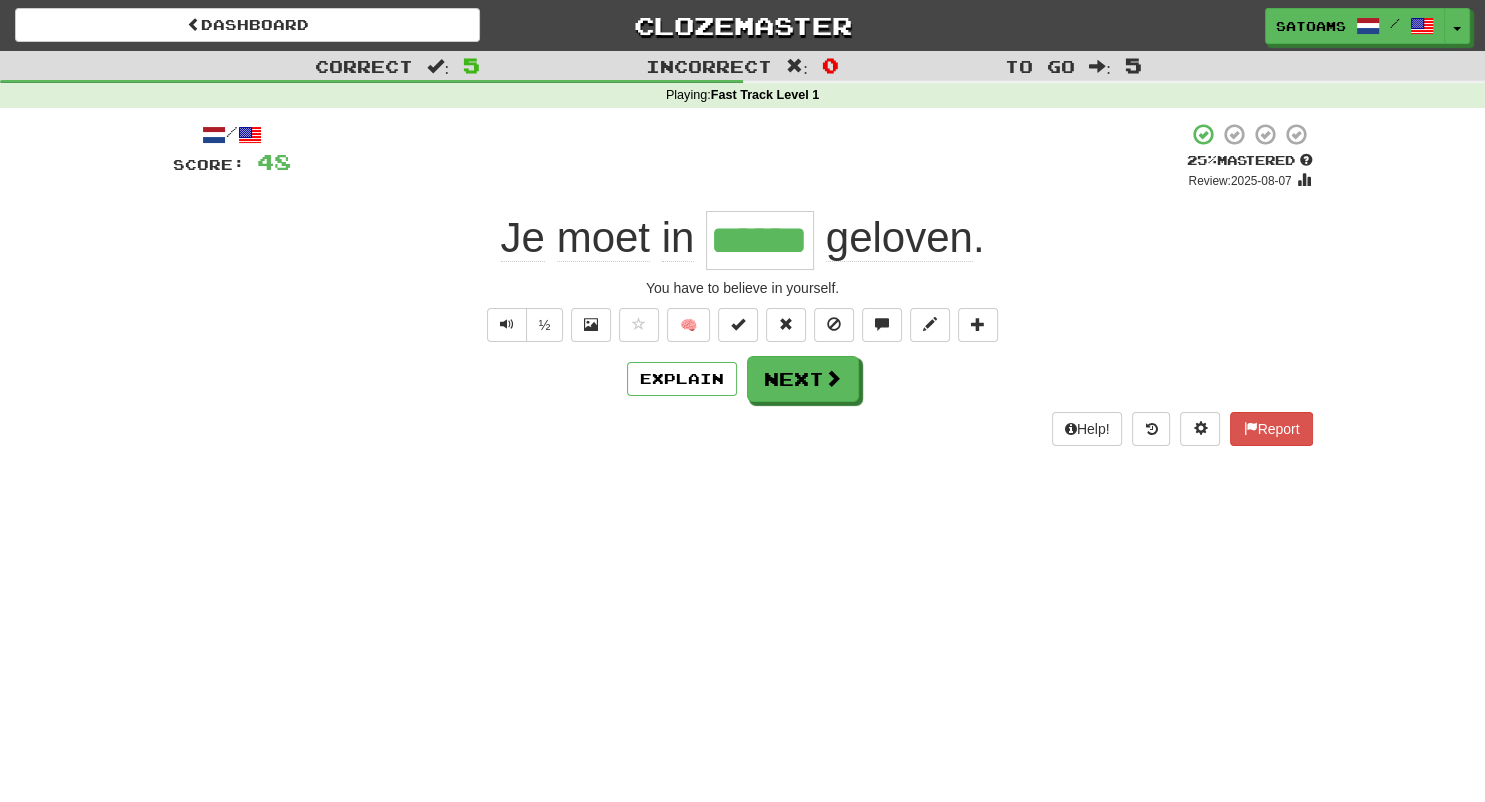 click on "Dashboard
Clozemaster
Satoams
/
Toggle Dropdown
Dashboard
Leaderboard
Activity Feed
Notifications
Profile
Discussions
Nederlands
/
English
Streak:
2
Review:
15
Points Today: 160
Languages
Account
Logout
Satoams
/
Toggle Dropdown
Dashboard
Leaderboard
Activity Feed
Notifications
Profile
Discussions
Nederlands
/
English
Streak:
2
Review:
15
Points Today: 160
Languages
Account
Logout
clozemaster
Correct   :   5 Incorrect   :   0 To go   :   5 Playing :  Fast Track Level 1  /  Score:   48 + 8 25 %  Mastered Review:  2025-08-07 Je   moet   in   ******   geloven . You have to believe in yourself. ½ 🧠 Explain Next  Help!" at bounding box center [742, 401] 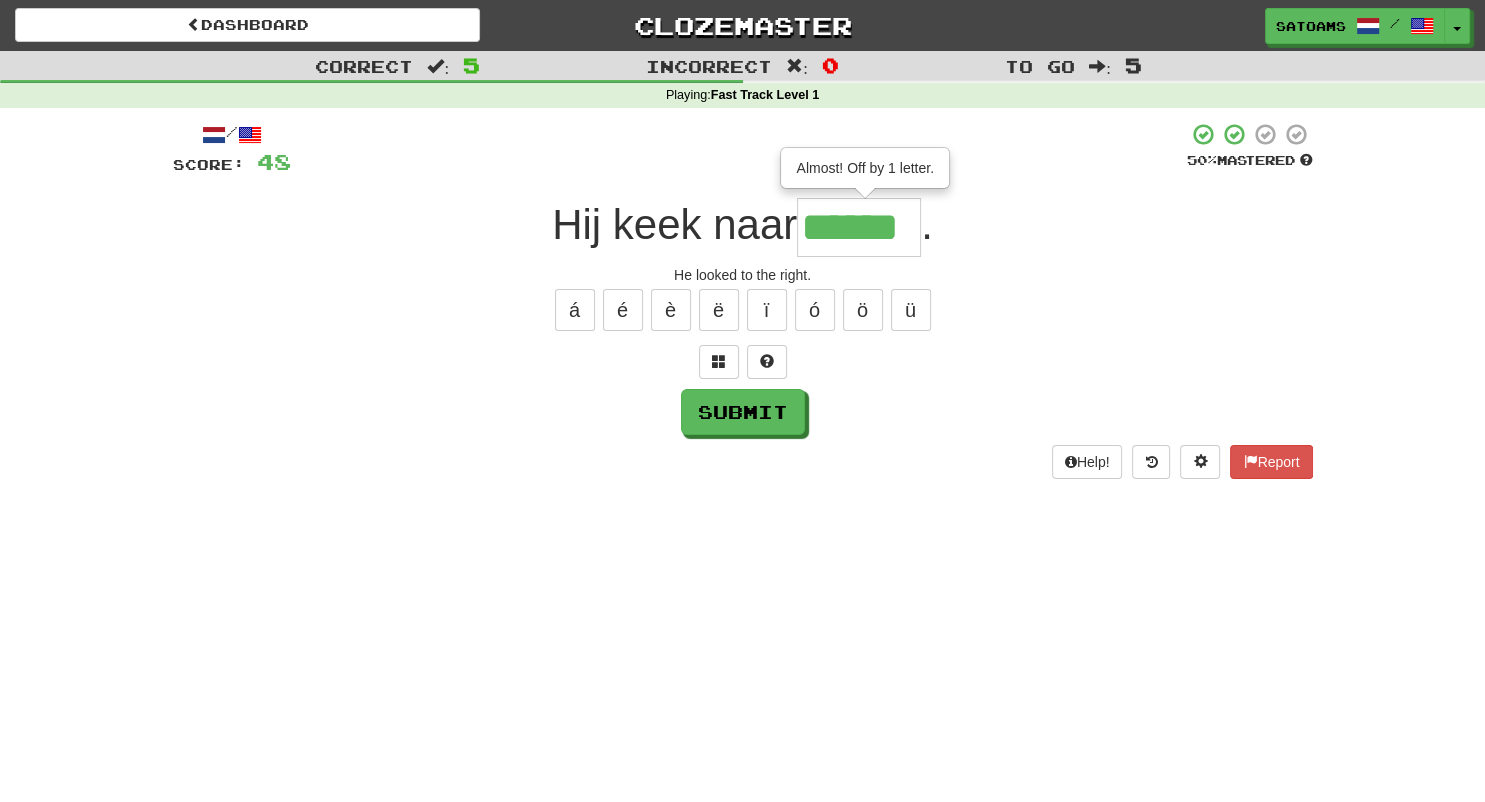 type on "******" 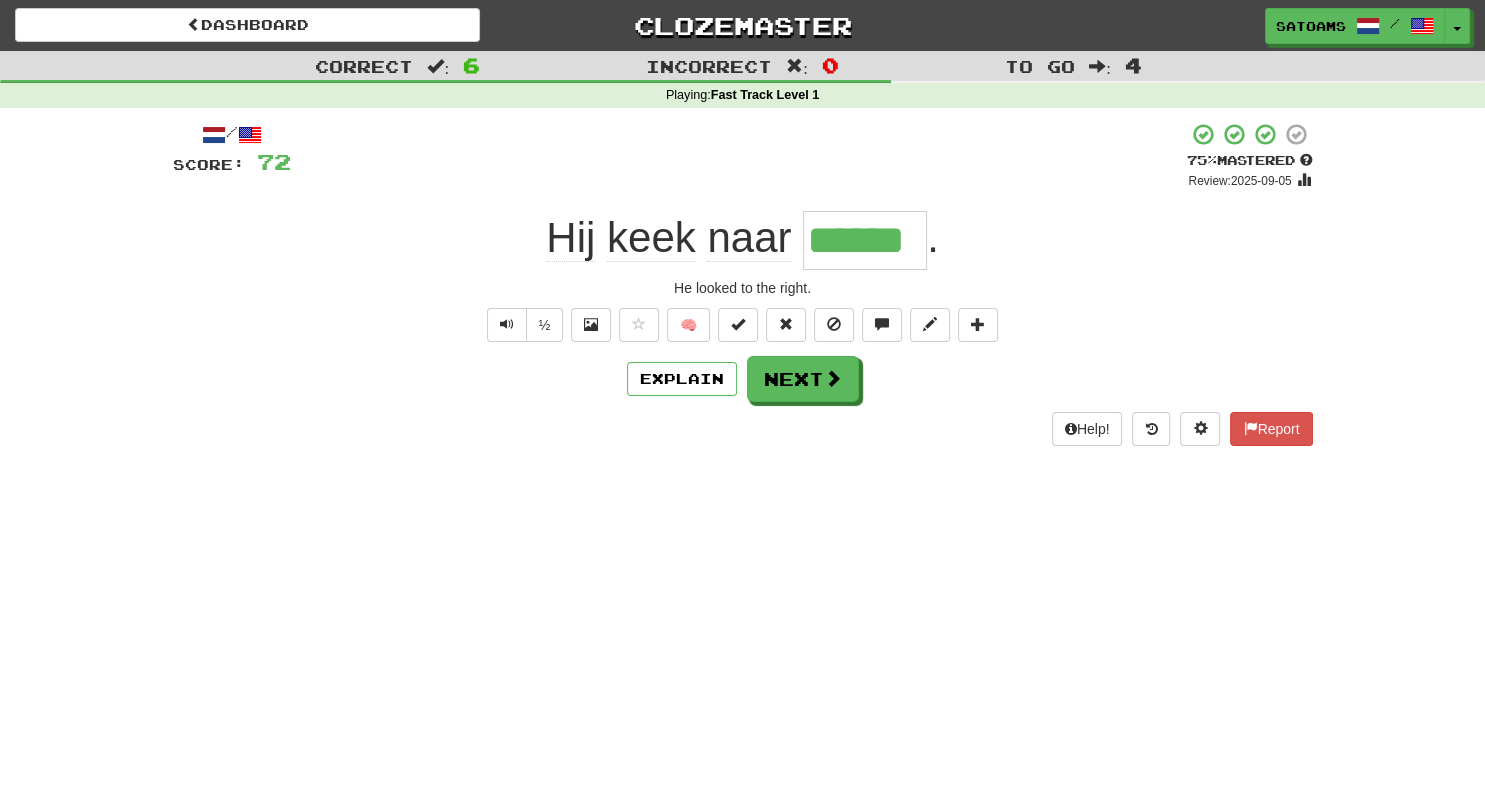 click on "Dashboard
Clozemaster
Satoams
/
Toggle Dropdown
Dashboard
Leaderboard
Activity Feed
Notifications
Profile
Discussions
Nederlands
/
English
Streak:
2
Review:
15
Points Today: 160
Languages
Account
Logout
Satoams
/
Toggle Dropdown
Dashboard
Leaderboard
Activity Feed
Notifications
Profile
Discussions
Nederlands
/
English
Streak:
2
Review:
15
Points Today: 160
Languages
Account
Logout
clozemaster
Correct   :   6 Incorrect   :   0 To go   :   4 Playing :  Fast Track Level 1  /  Score:   72 + 24 75 %  Mastered Review:  2025-09-05 Hij   keek   naar   ****** . He looked to the right. ½ 🧠 Explain Next  Help!  Report" at bounding box center (742, 401) 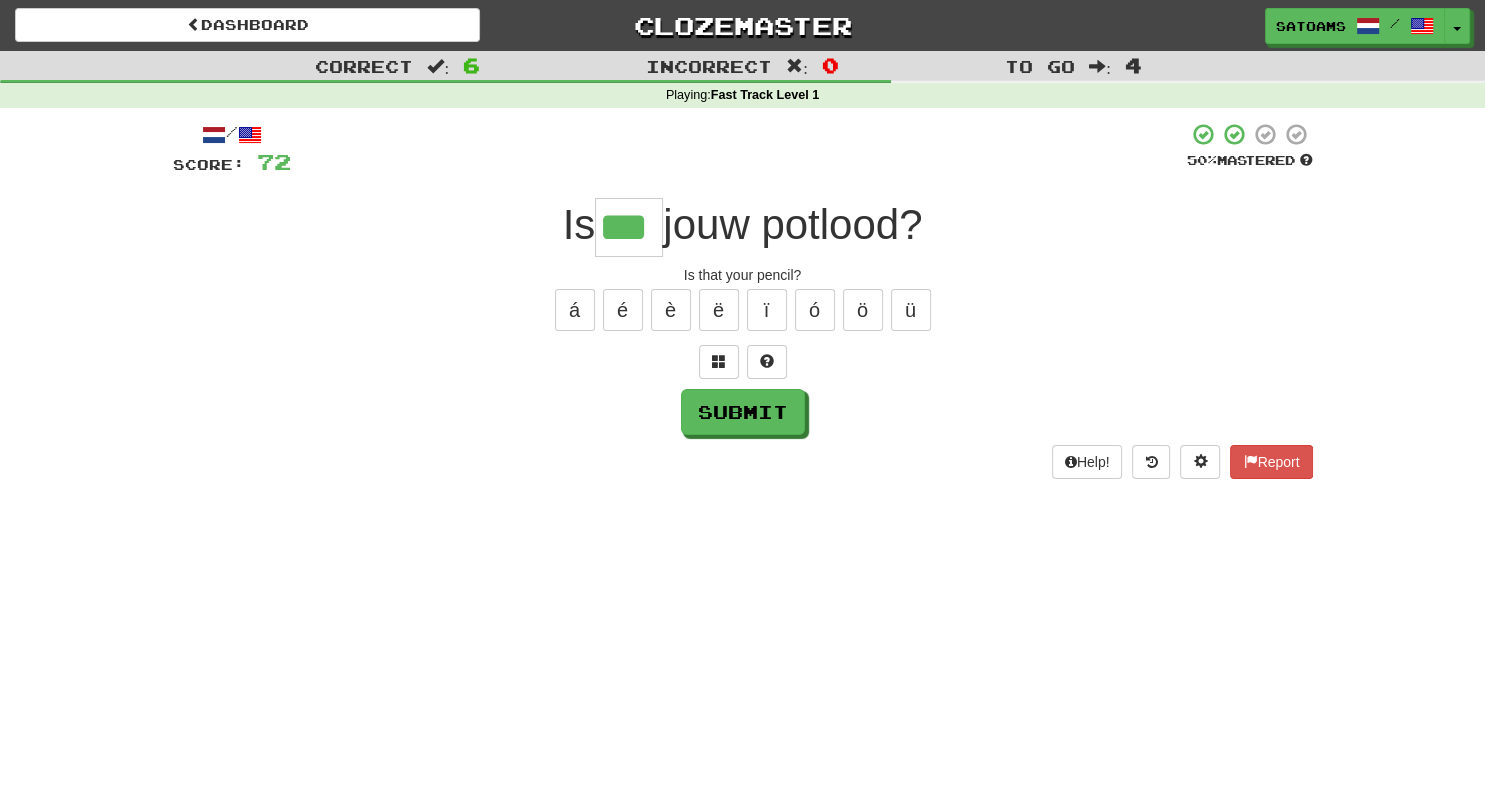 type on "***" 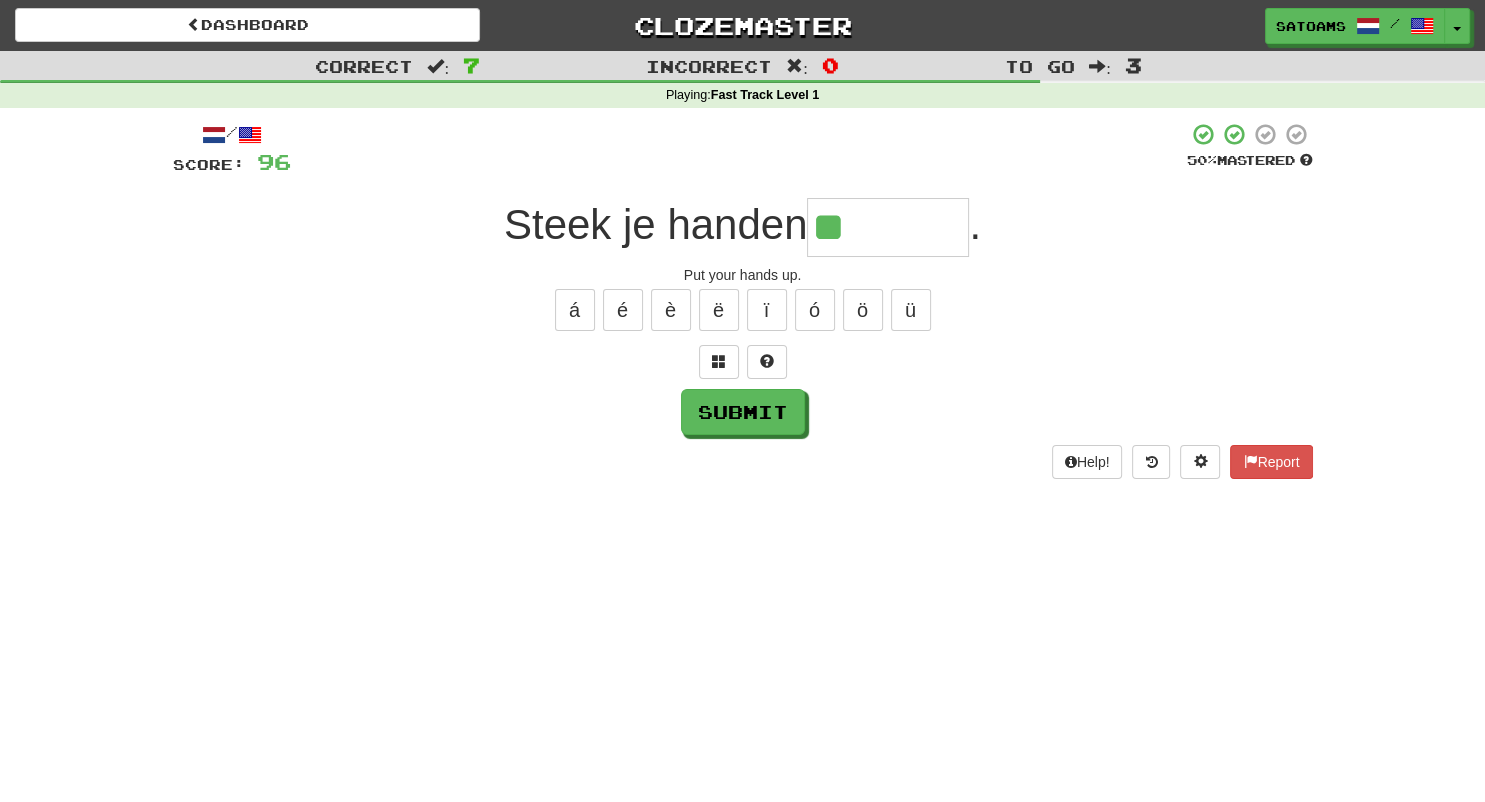 click on "**" at bounding box center [888, 227] 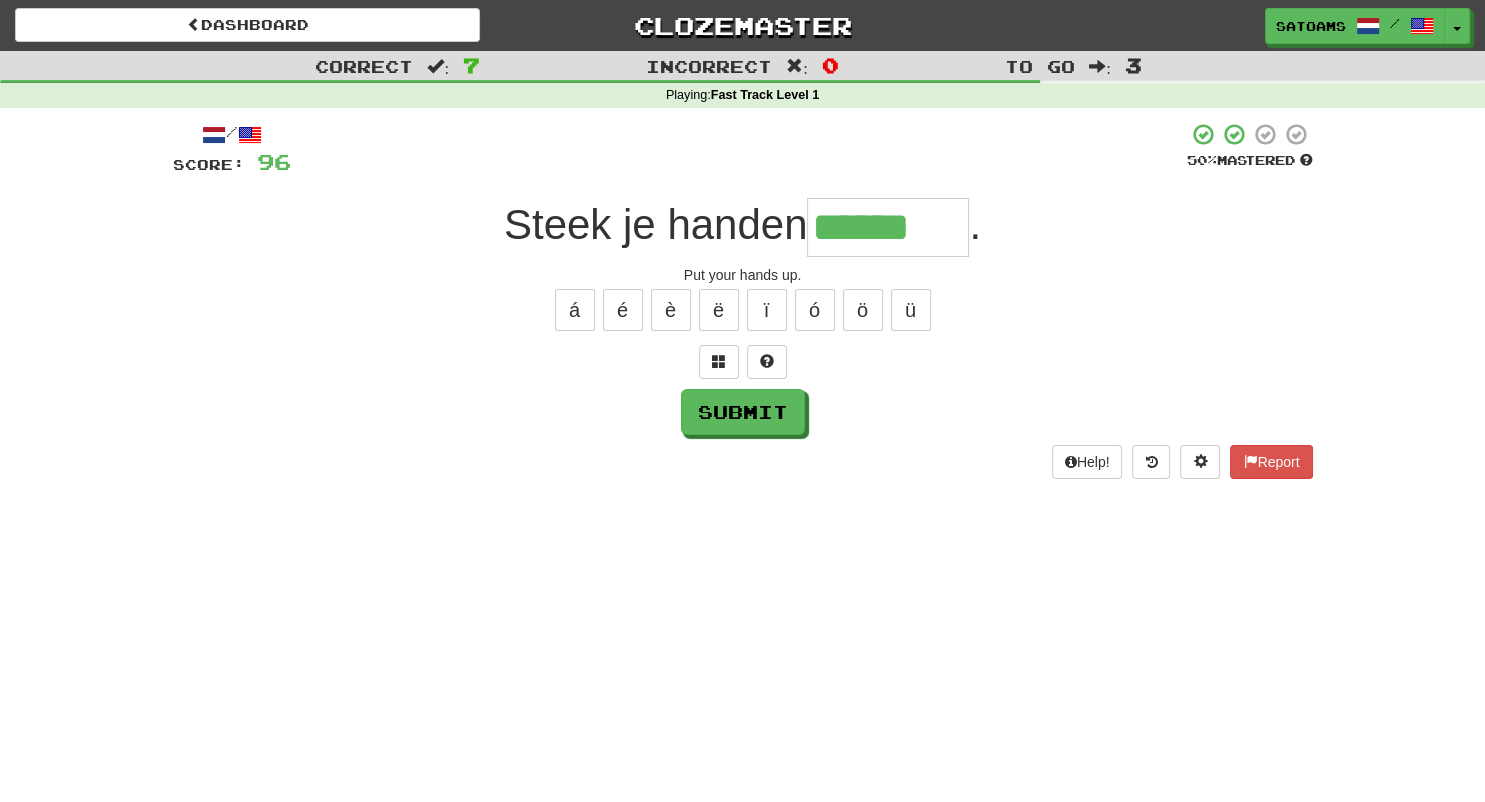 type on "******" 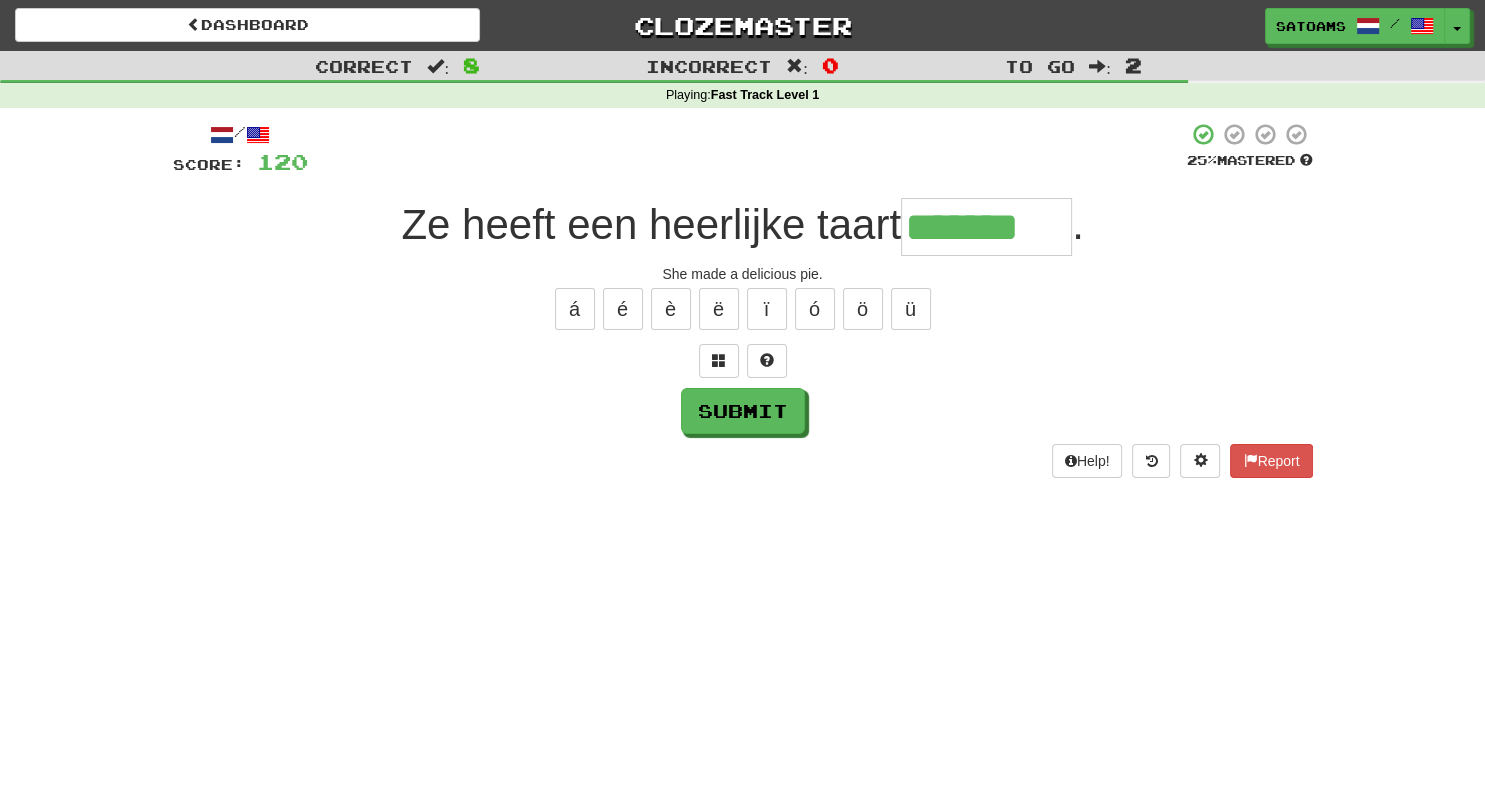 scroll, scrollTop: 0, scrollLeft: 0, axis: both 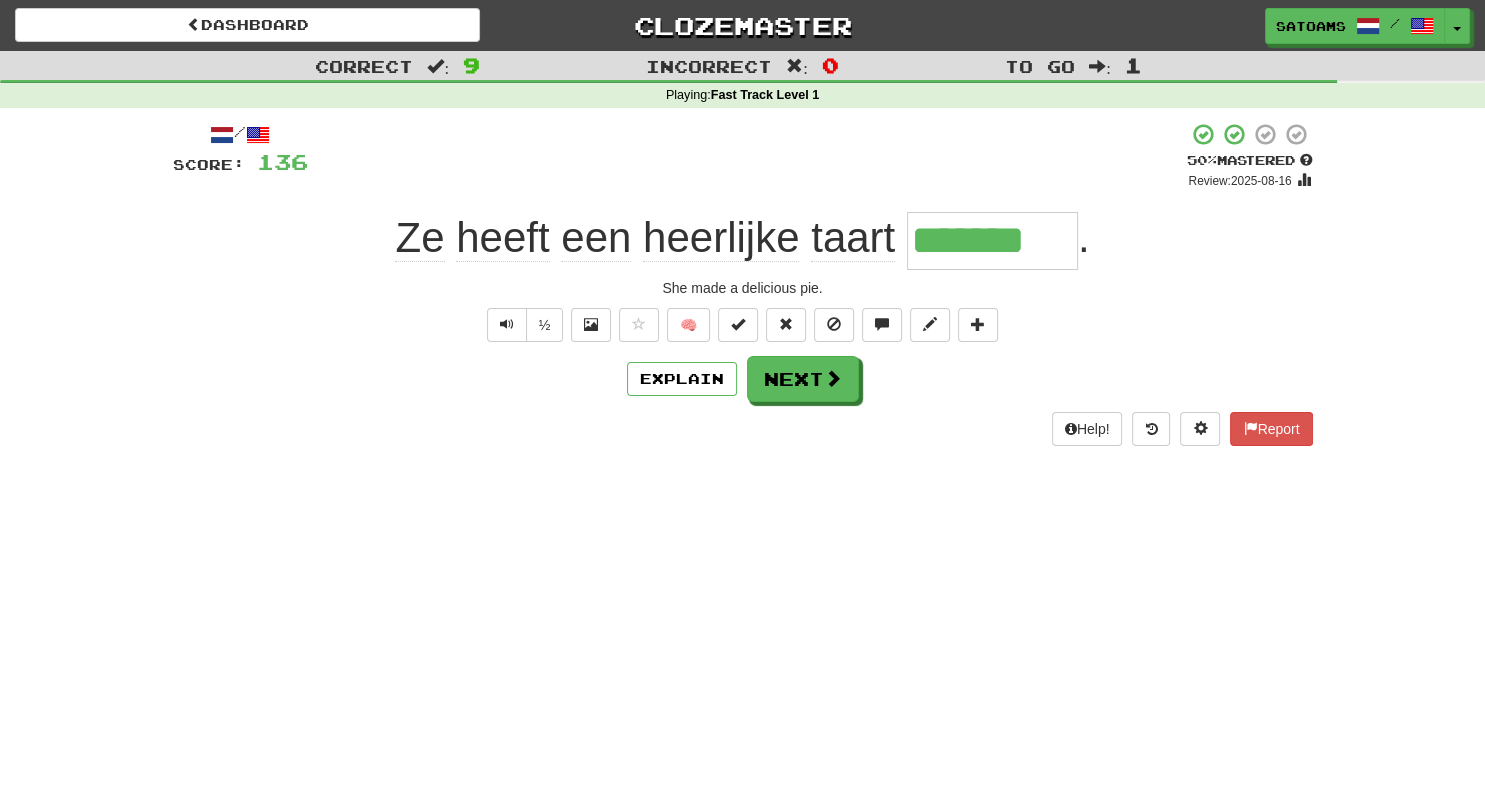 type 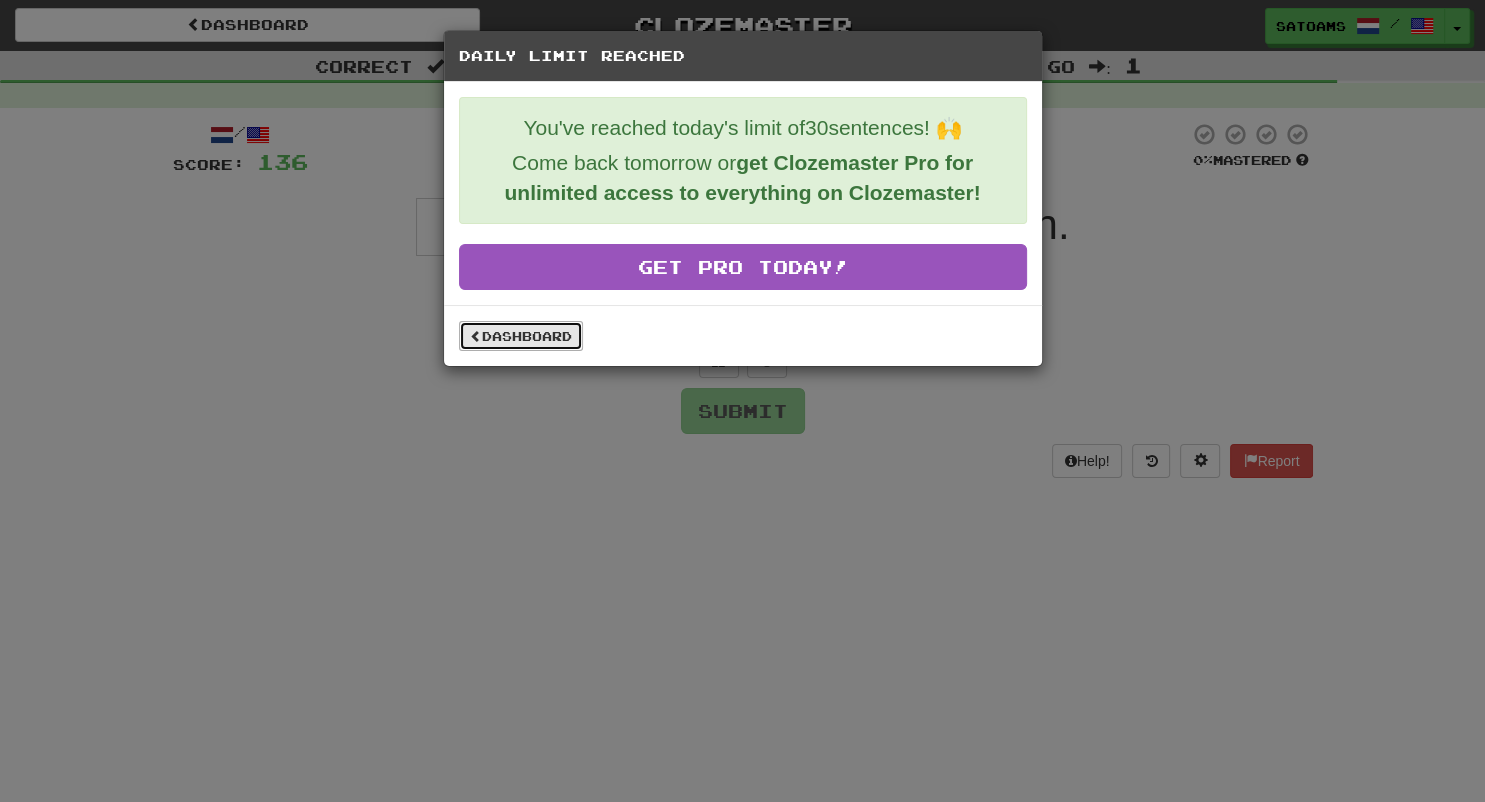click on "Dashboard" at bounding box center [521, 336] 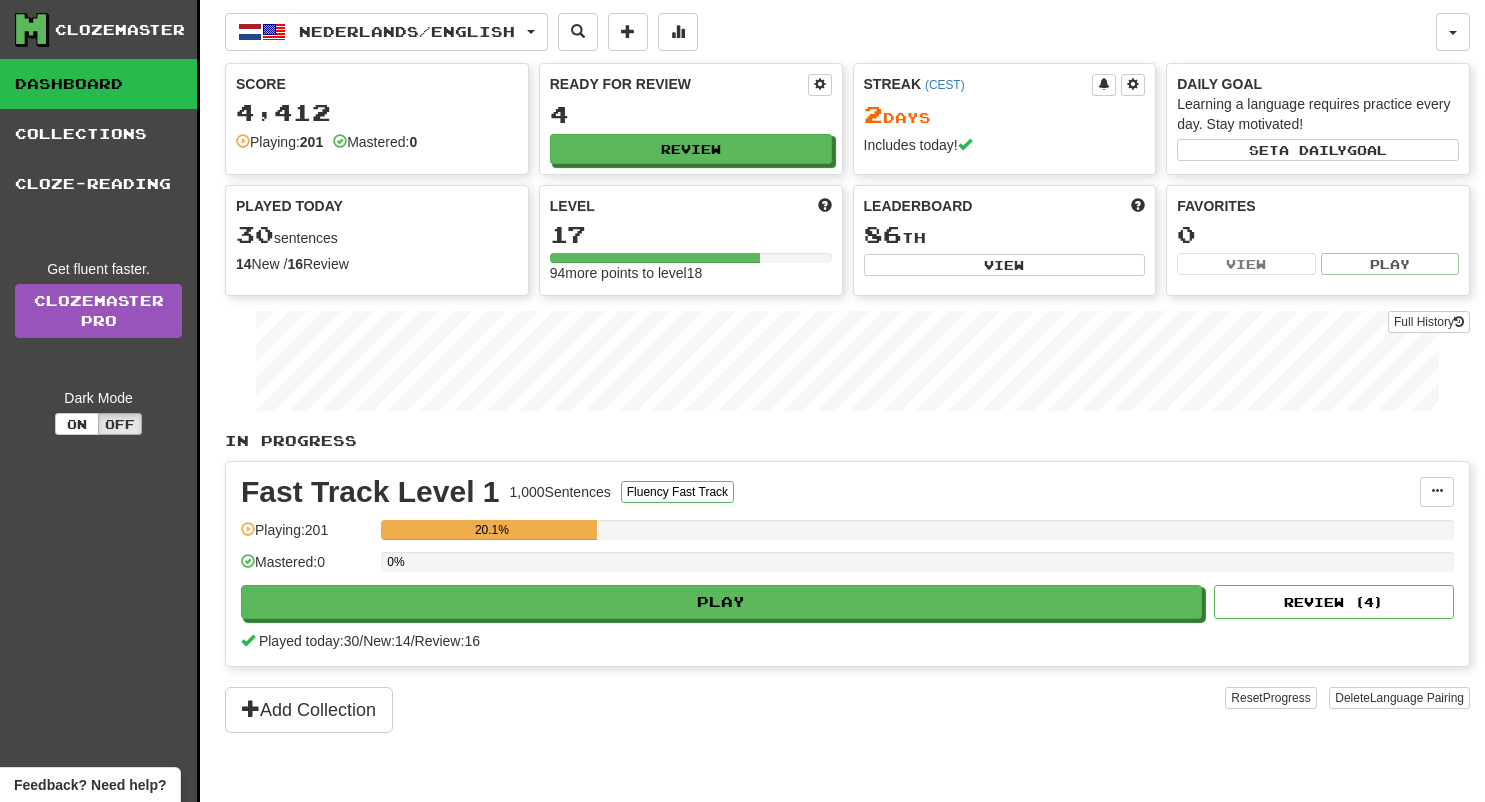 scroll, scrollTop: 0, scrollLeft: 0, axis: both 